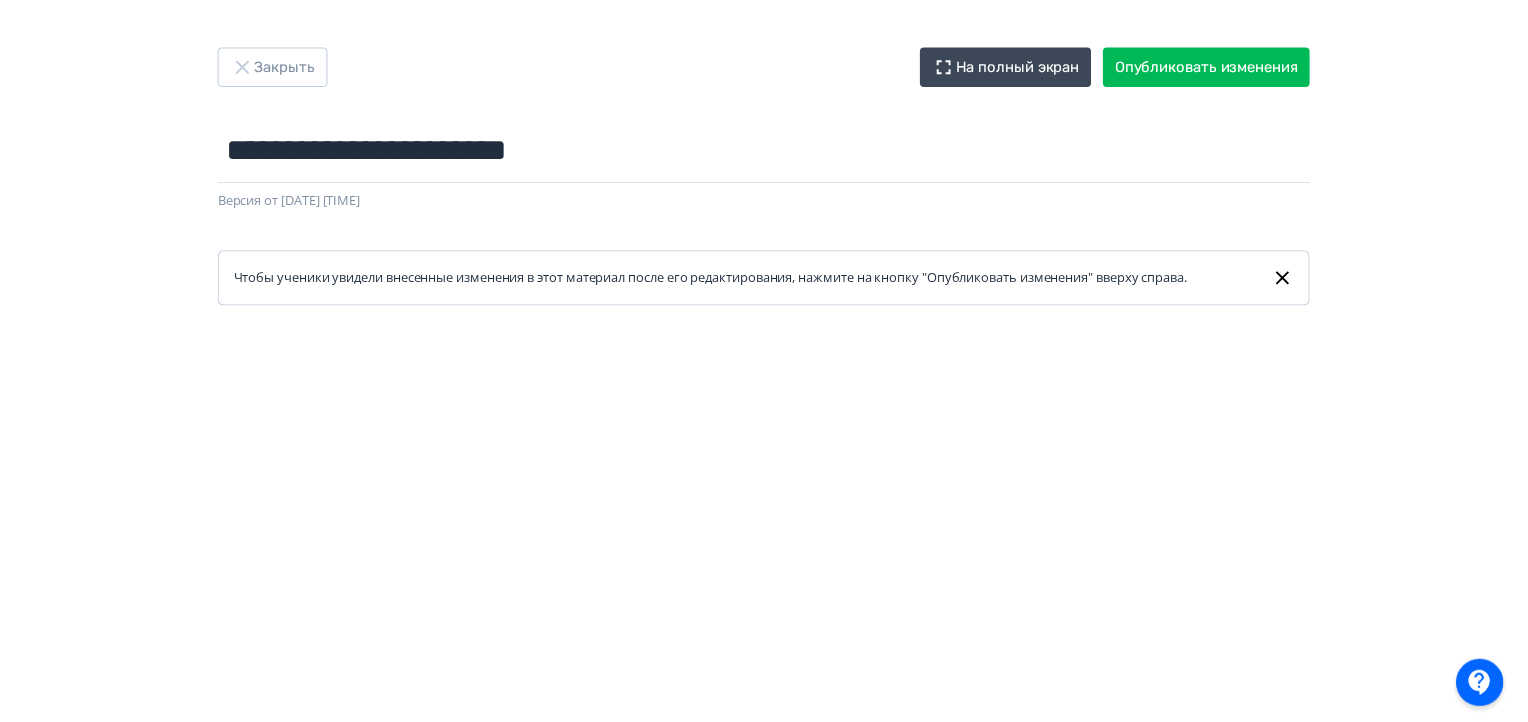 scroll, scrollTop: 0, scrollLeft: 0, axis: both 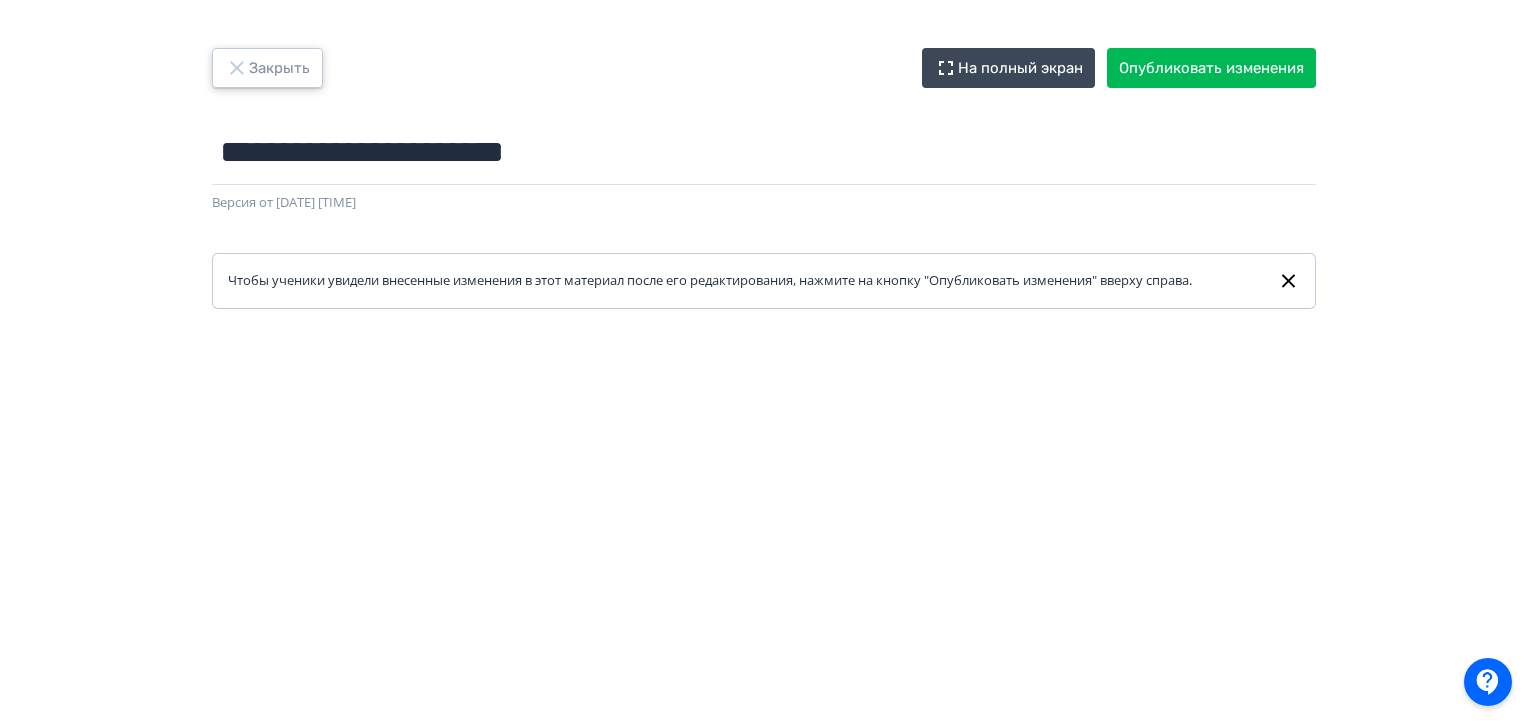 click on "Закрыть" at bounding box center (267, 68) 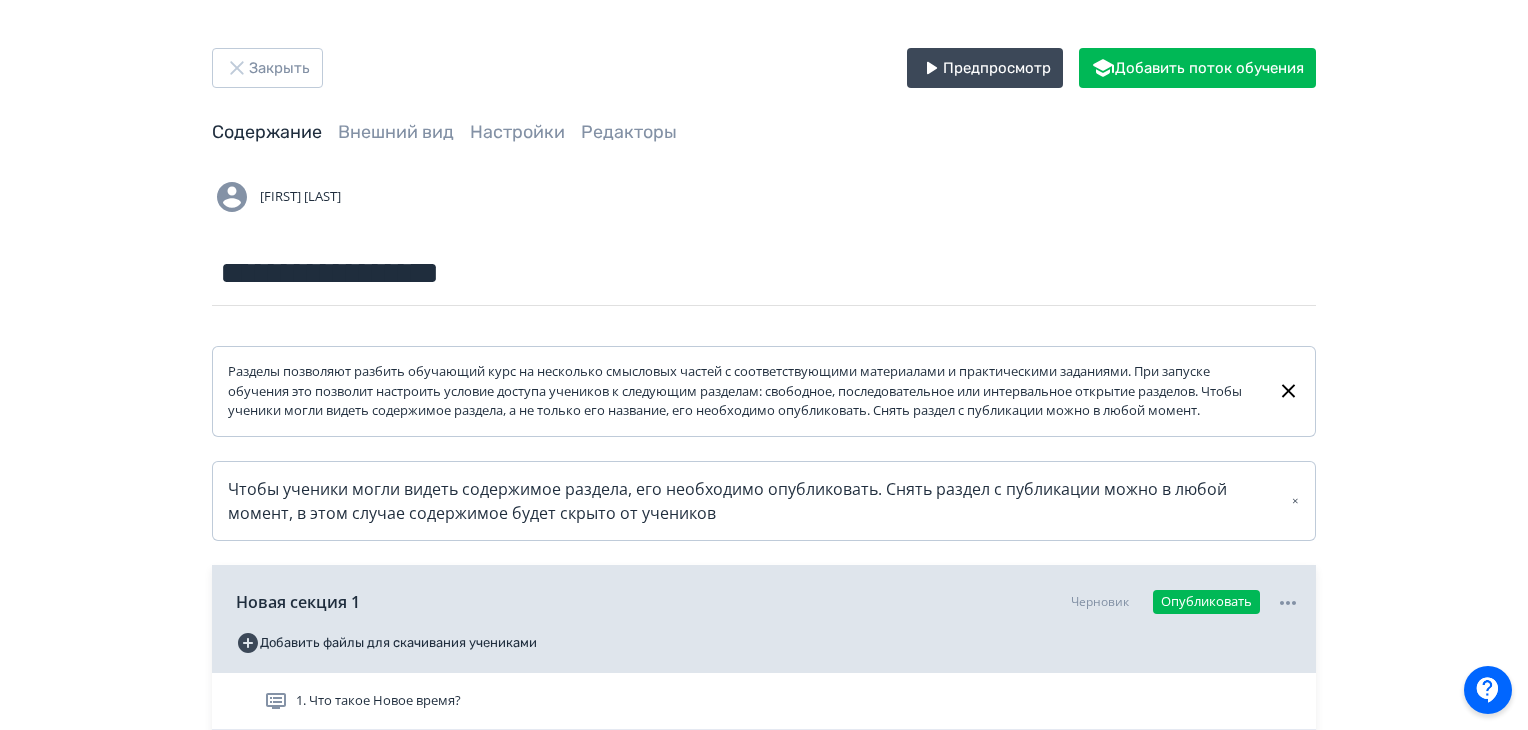 scroll, scrollTop: 351, scrollLeft: 0, axis: vertical 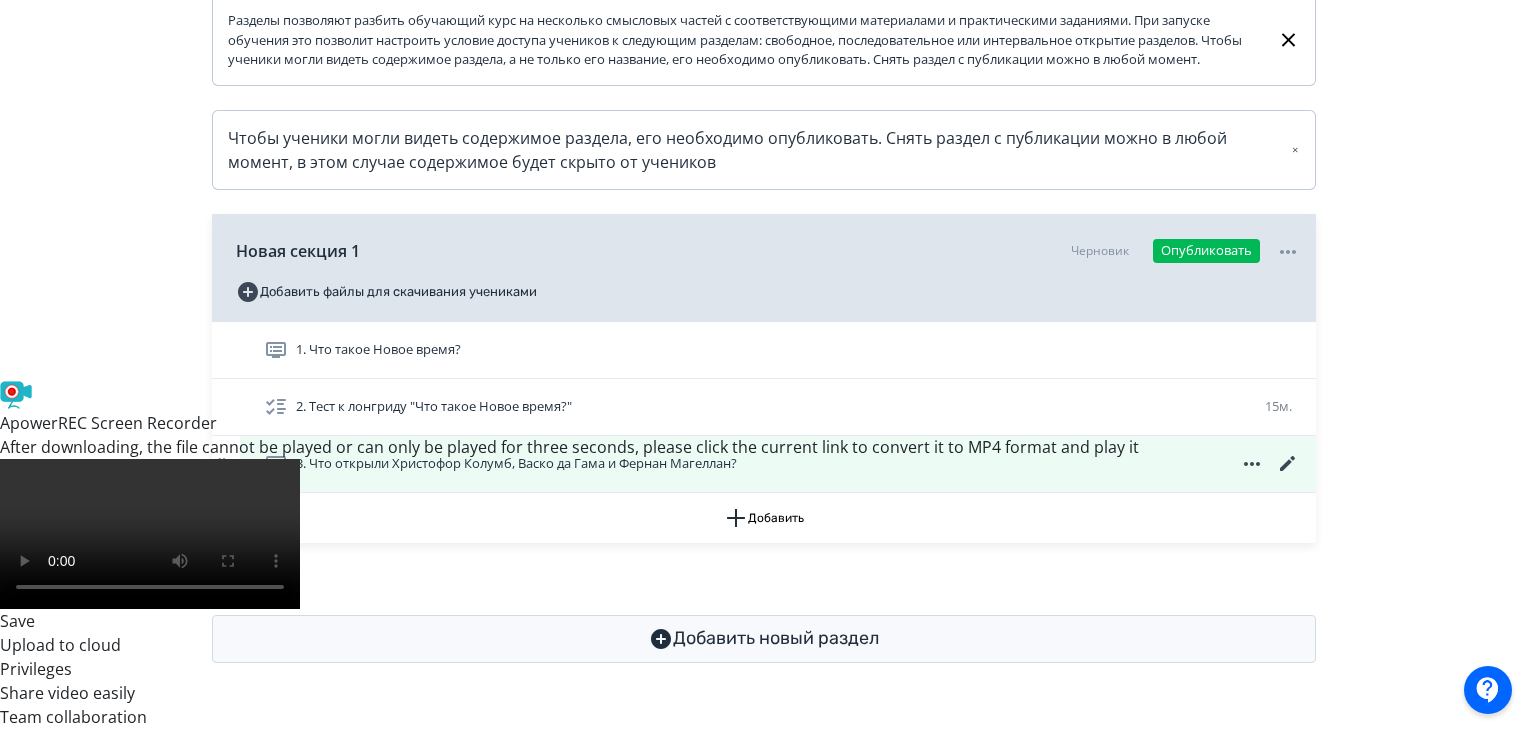 click on "3. Что открыли Христофор Колумб, Васко да Гама и Фернан Магеллан?" at bounding box center [504, 464] 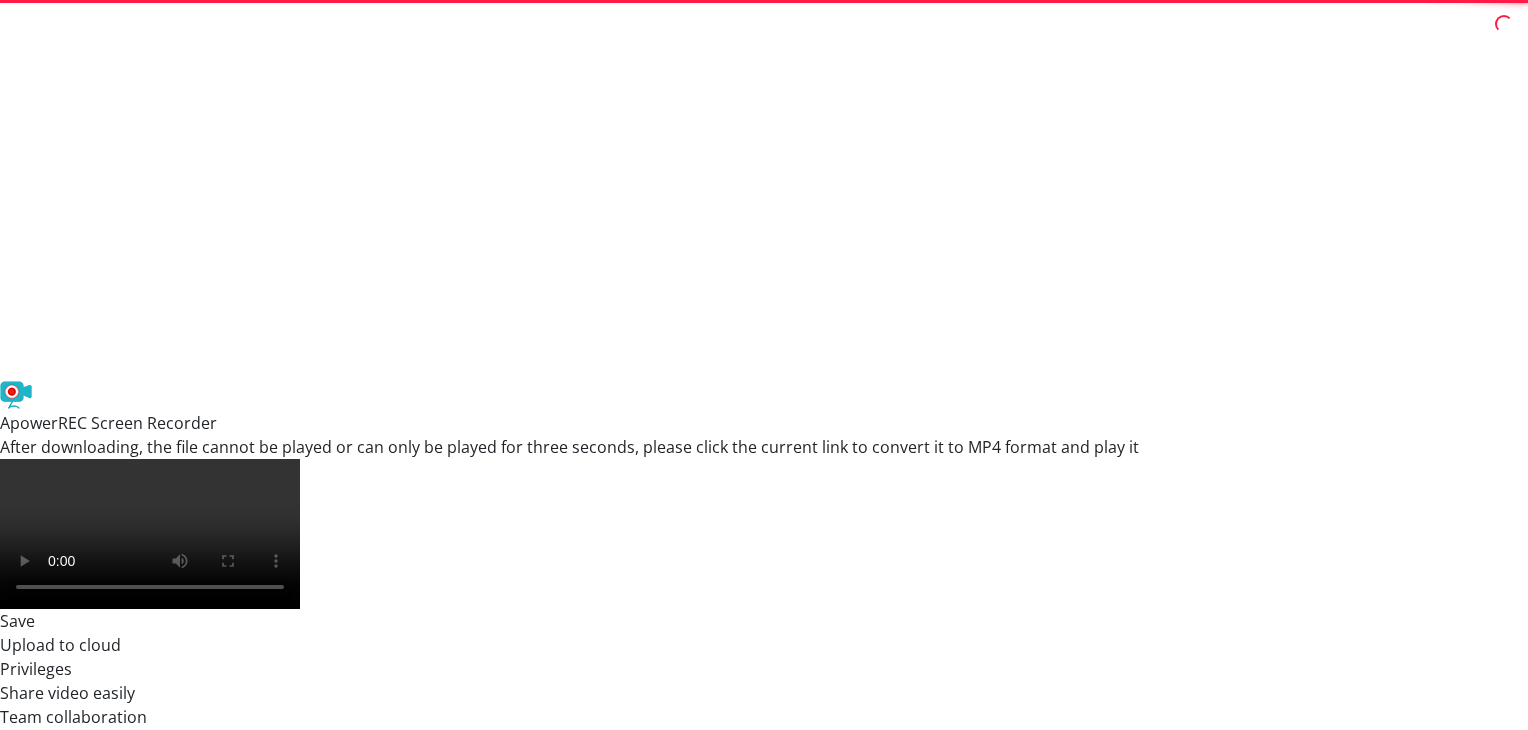 scroll, scrollTop: 0, scrollLeft: 0, axis: both 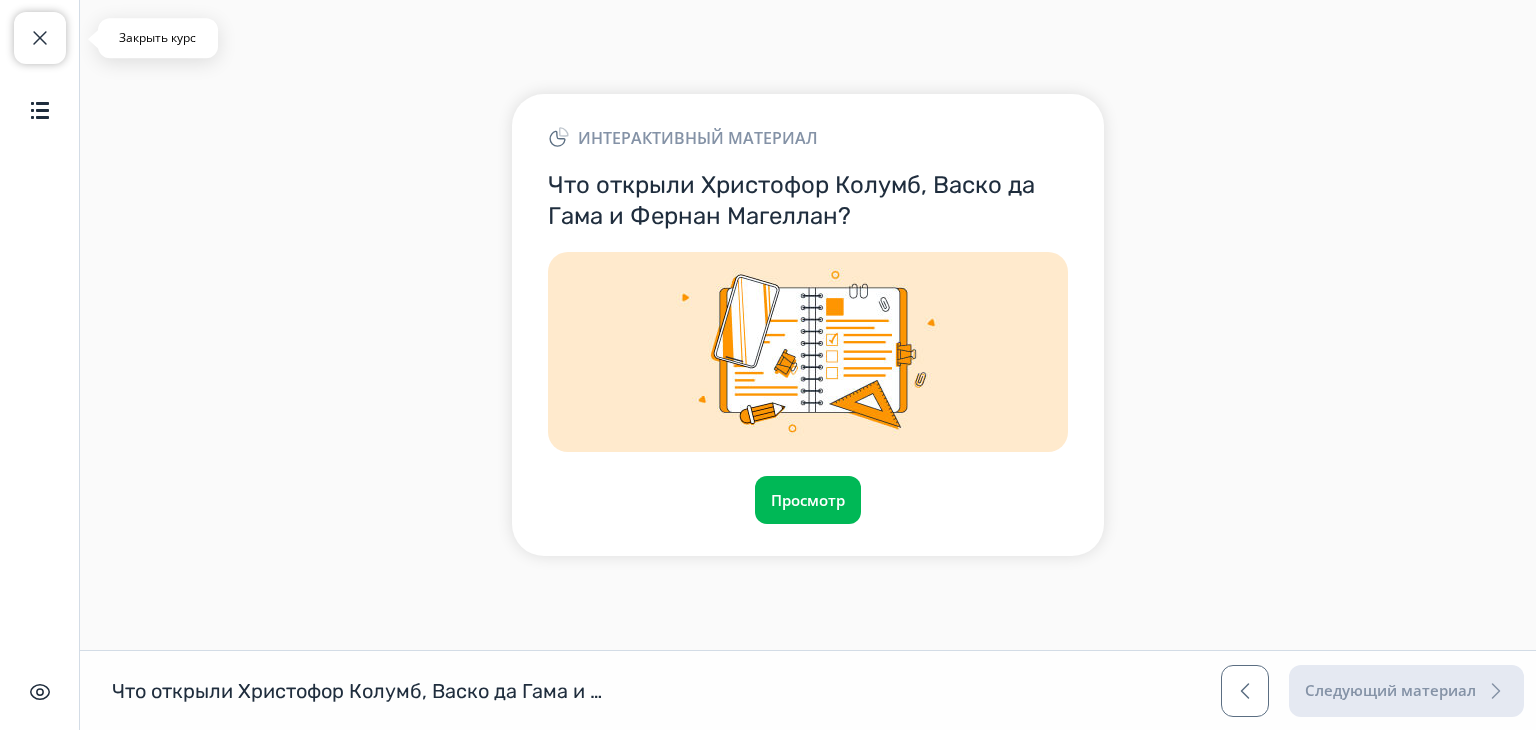 click at bounding box center [40, 38] 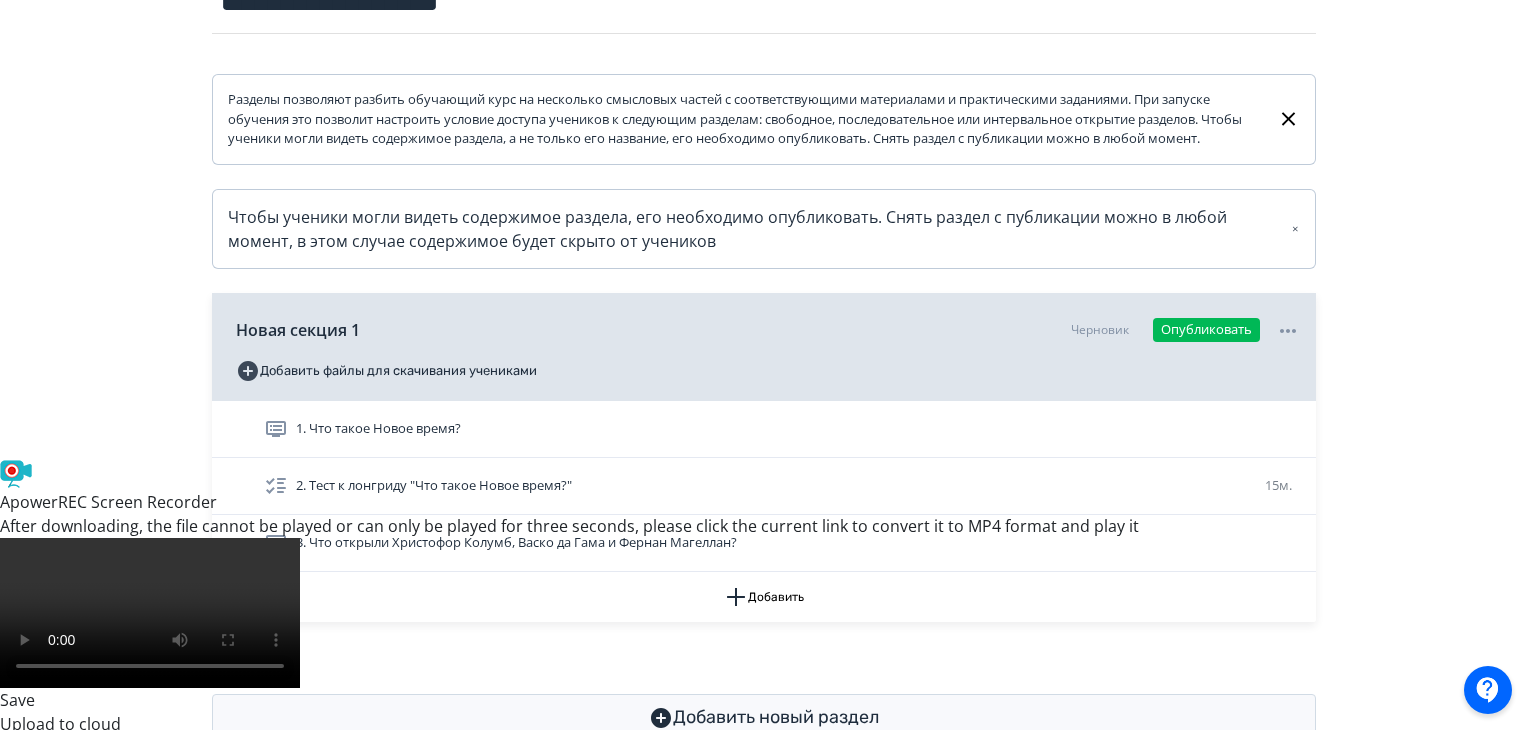 scroll, scrollTop: 280, scrollLeft: 0, axis: vertical 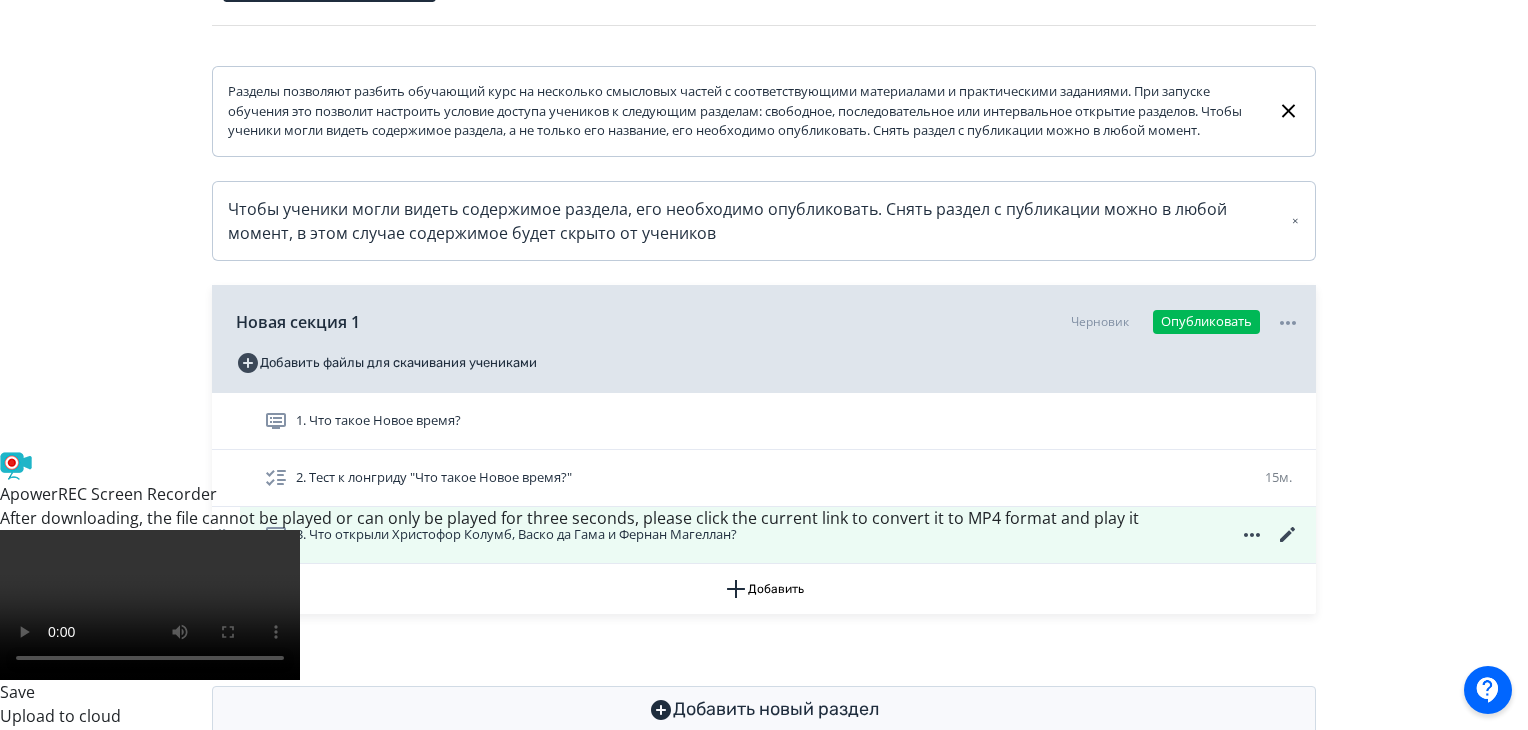 click 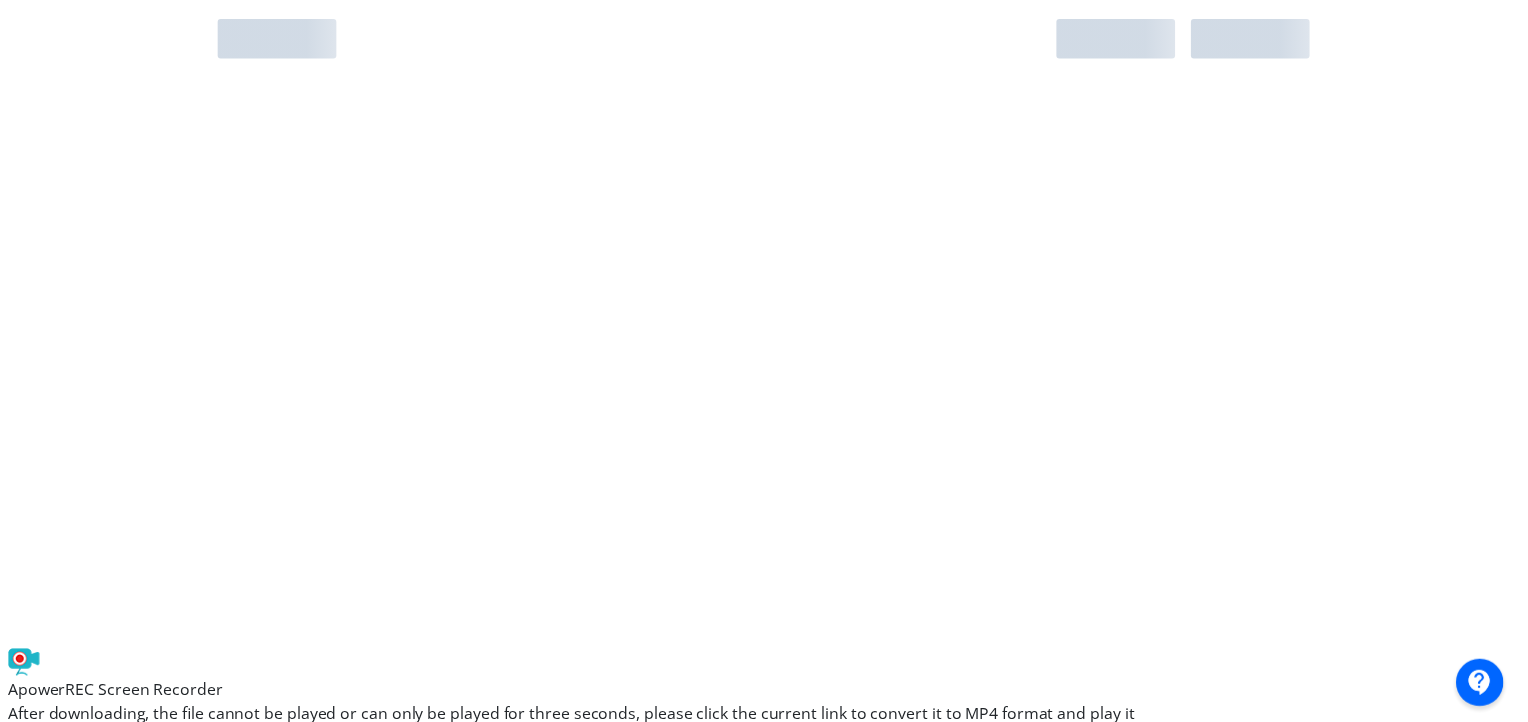scroll, scrollTop: 0, scrollLeft: 0, axis: both 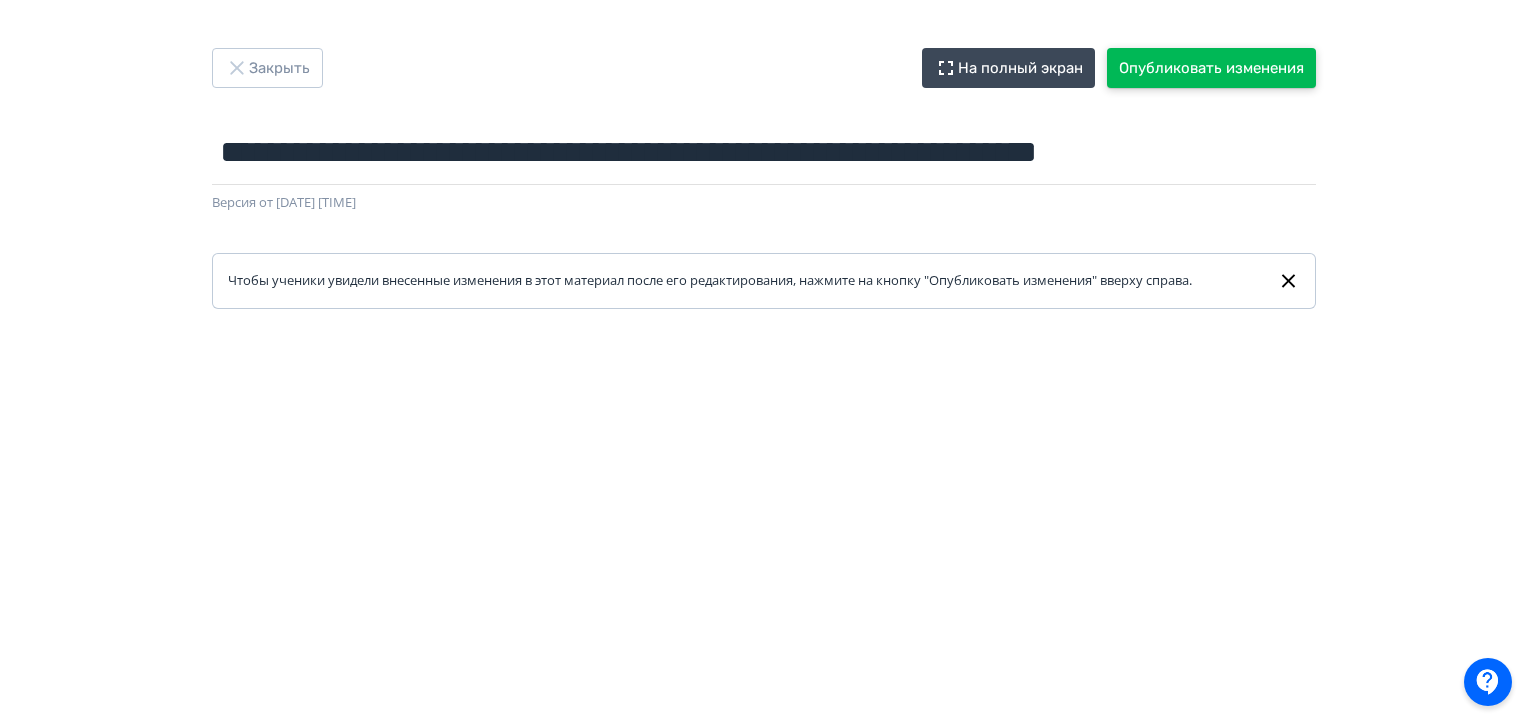 click on "Опубликовать изменения" at bounding box center [1211, 68] 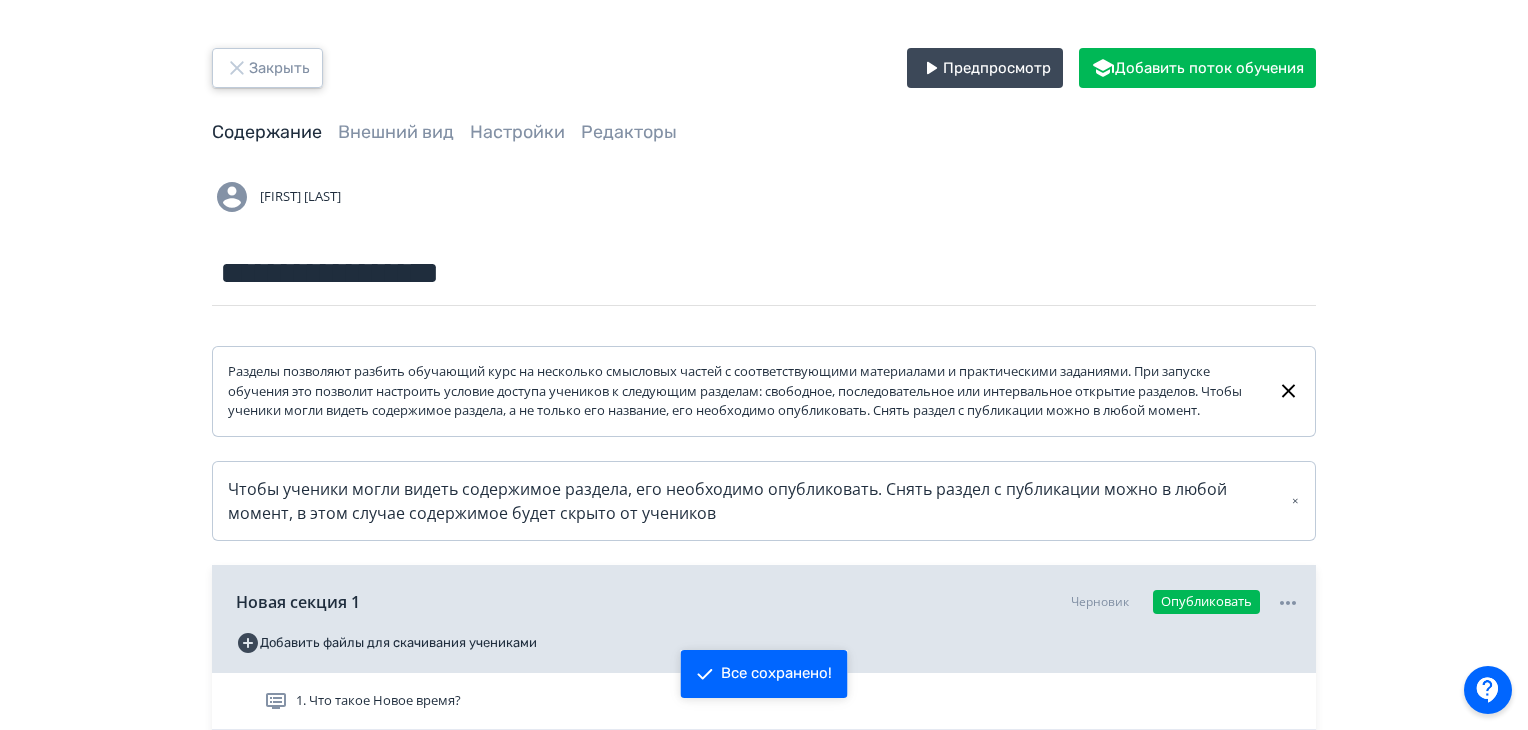 click 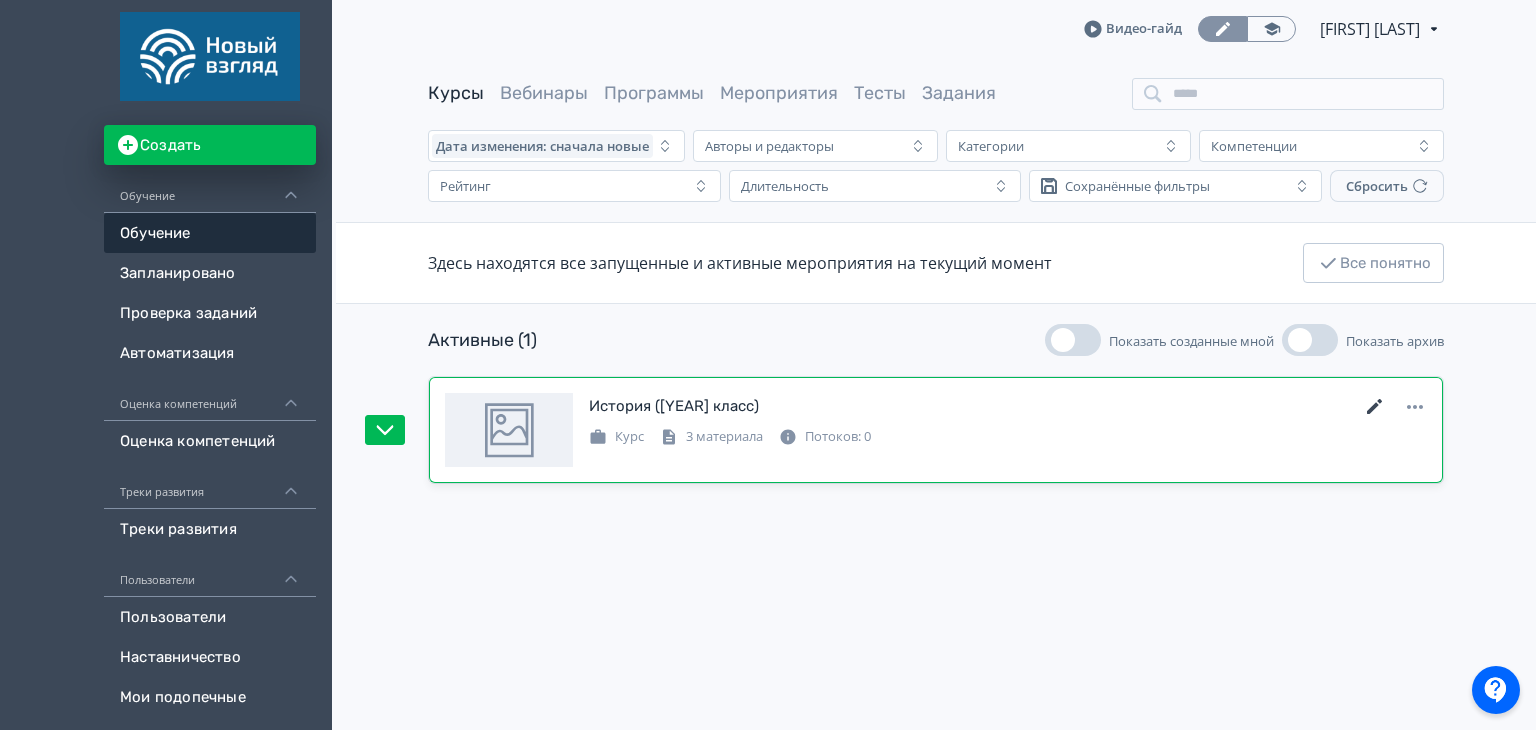 click 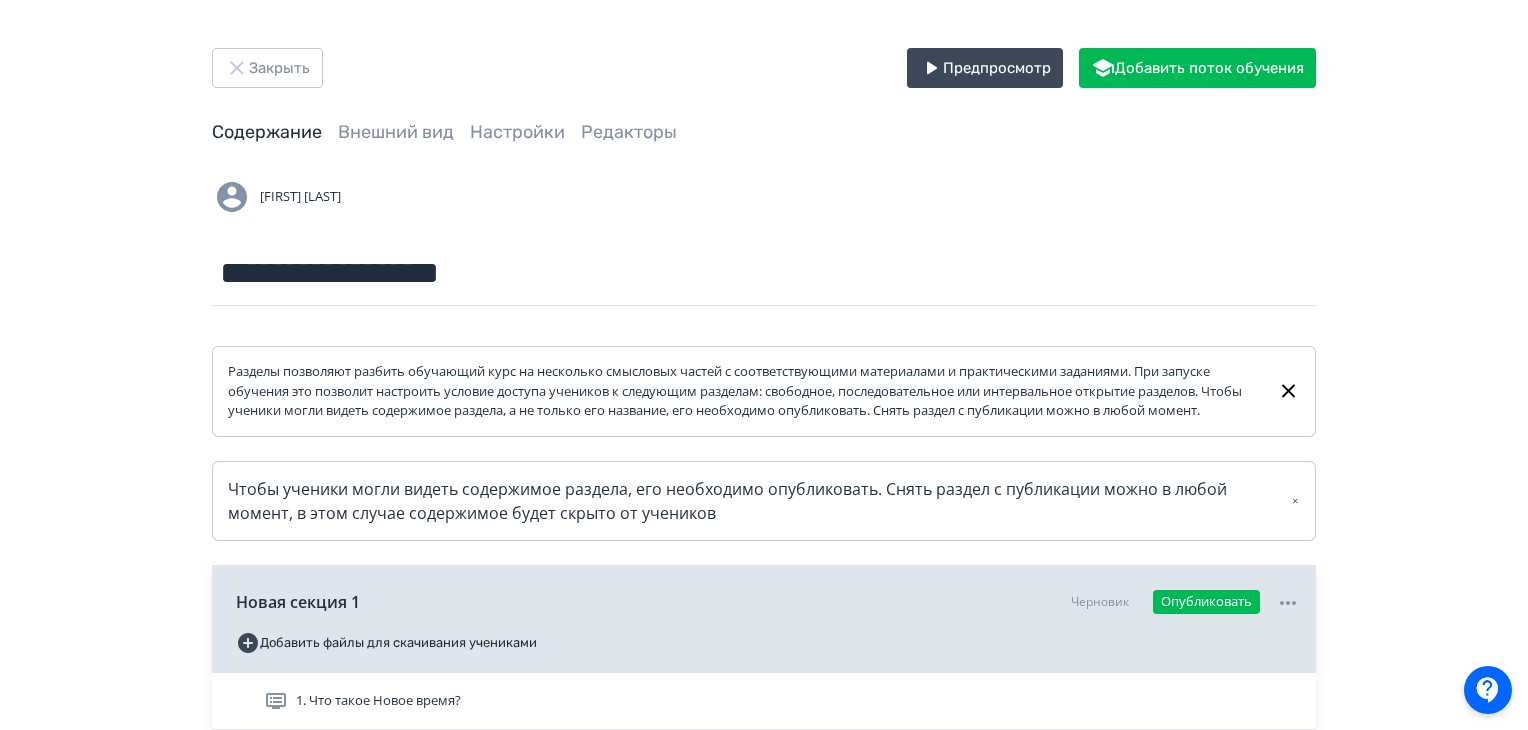 scroll, scrollTop: 351, scrollLeft: 0, axis: vertical 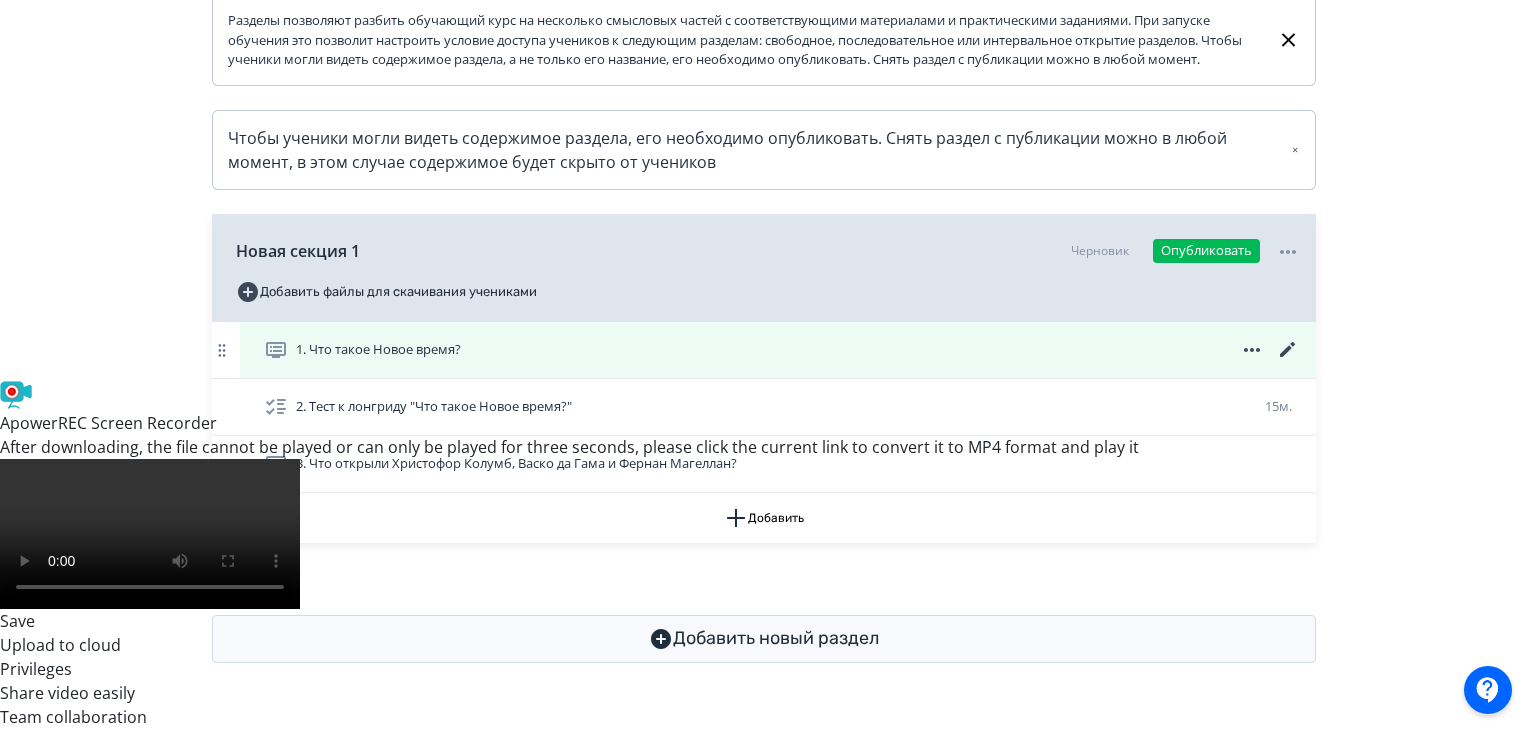 click 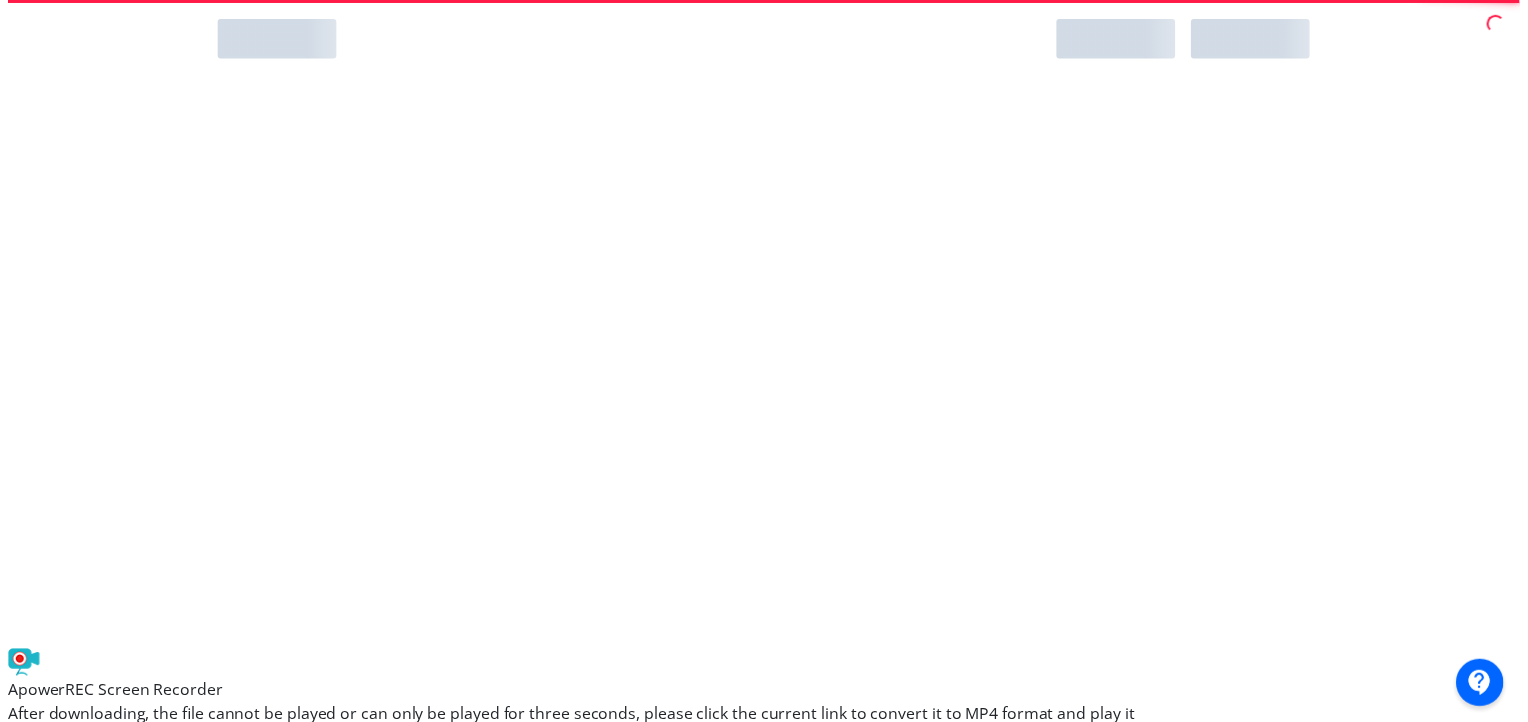 scroll, scrollTop: 0, scrollLeft: 0, axis: both 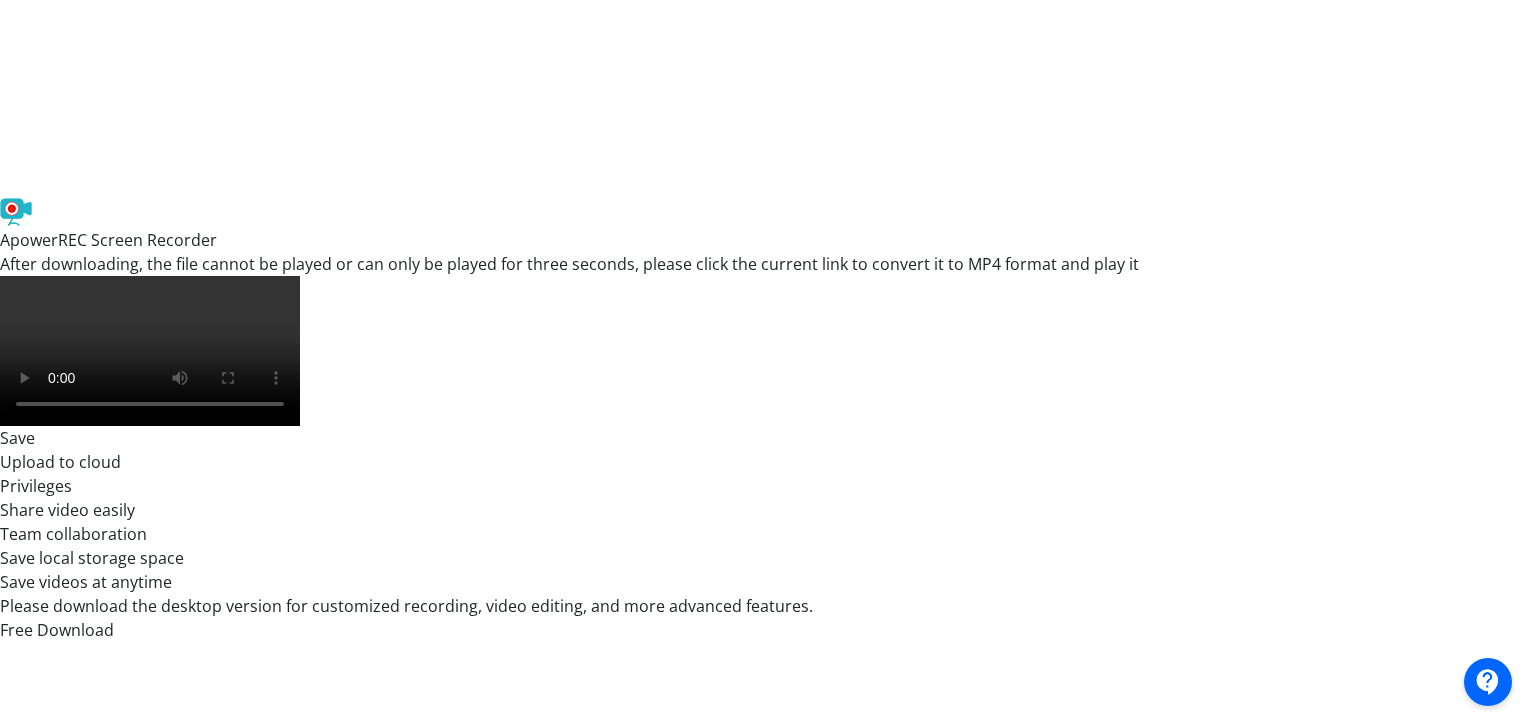 drag, startPoint x: 1513, startPoint y: 149, endPoint x: 1535, endPoint y: 251, distance: 104.34558 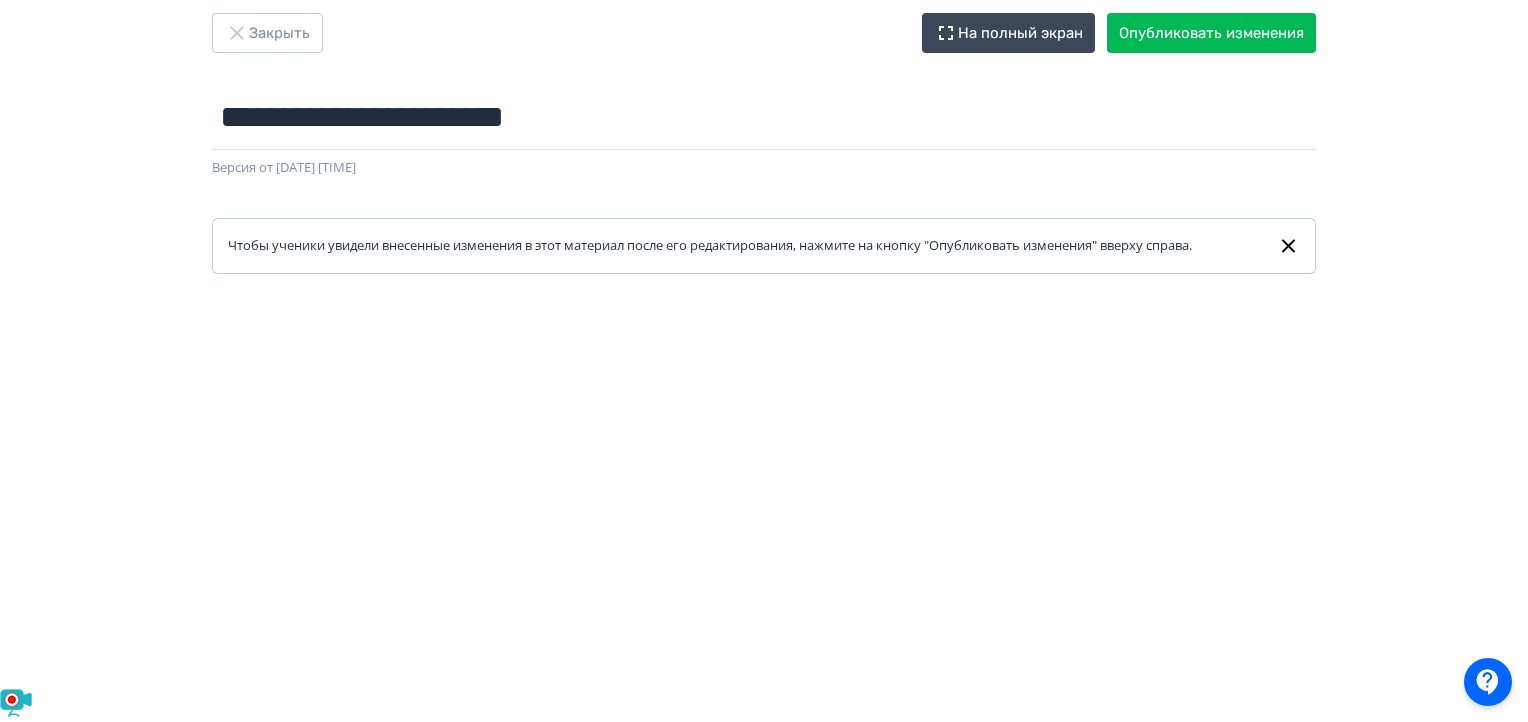 scroll, scrollTop: 0, scrollLeft: 0, axis: both 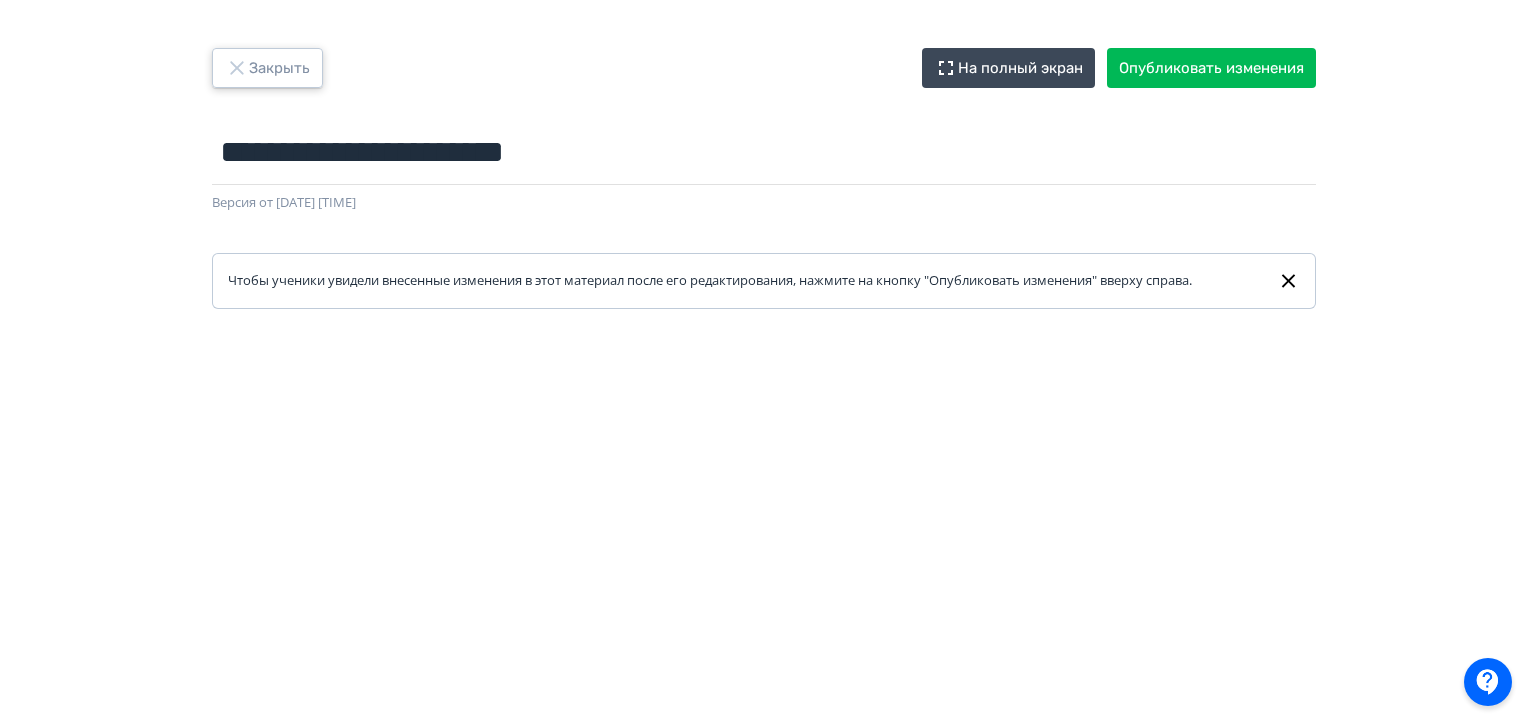 click 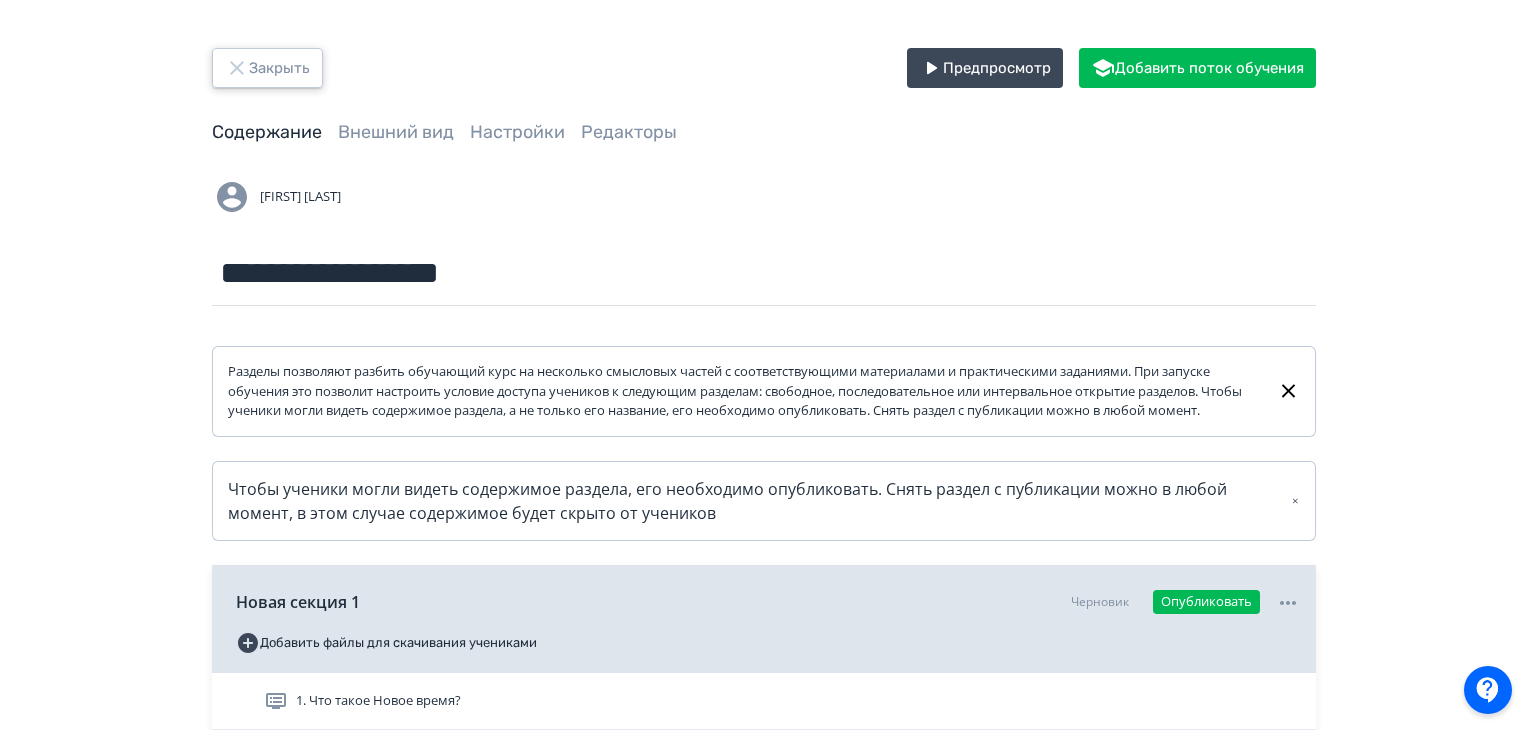 click 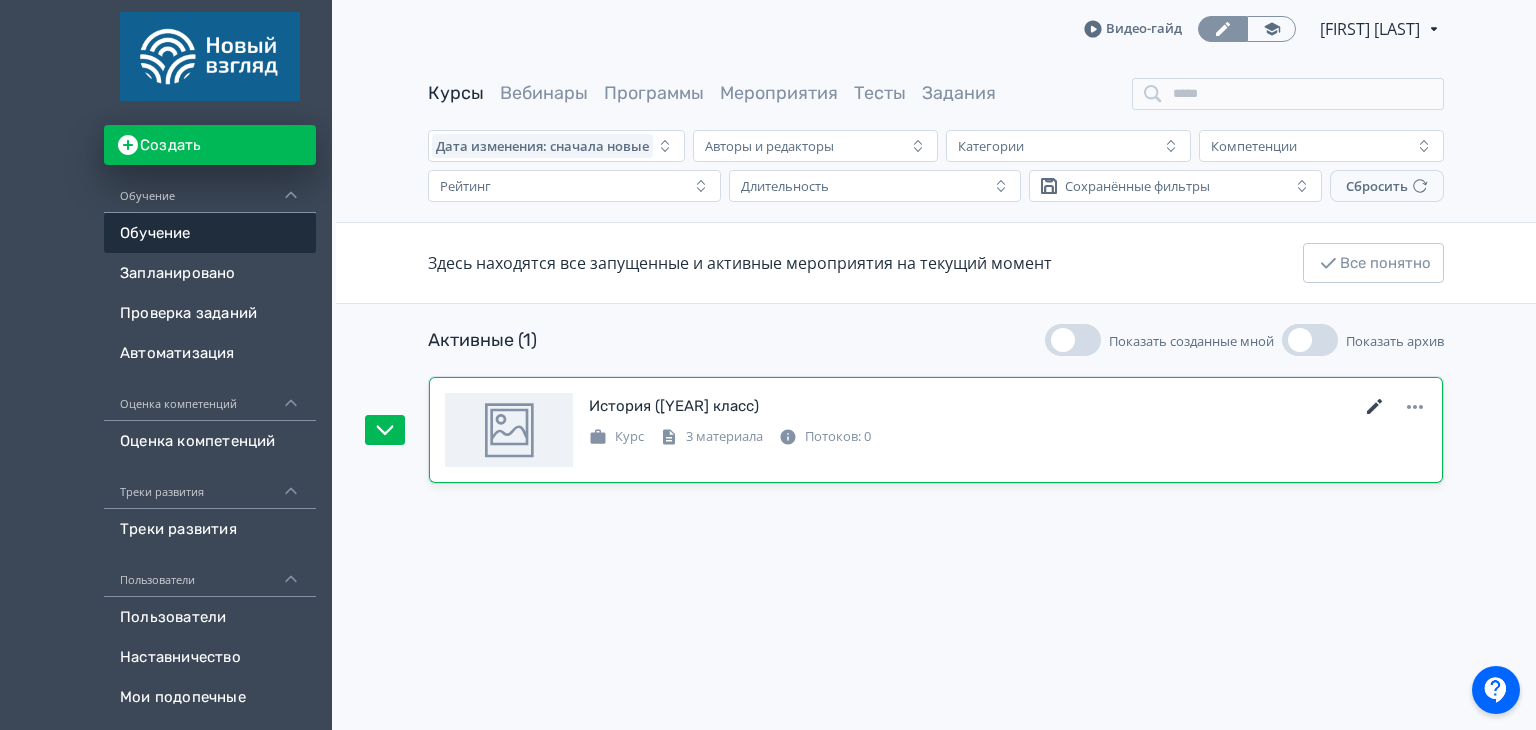 click 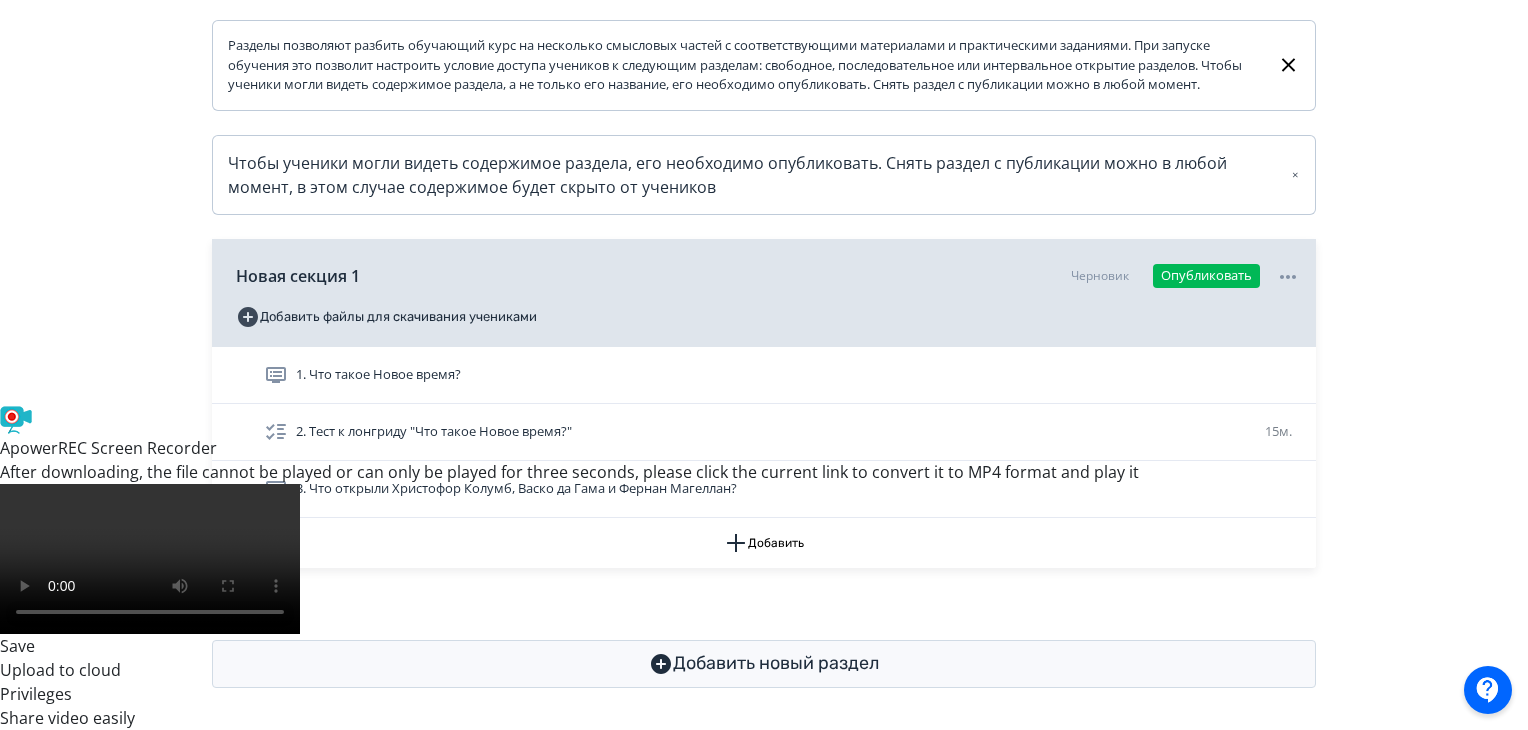 scroll, scrollTop: 351, scrollLeft: 0, axis: vertical 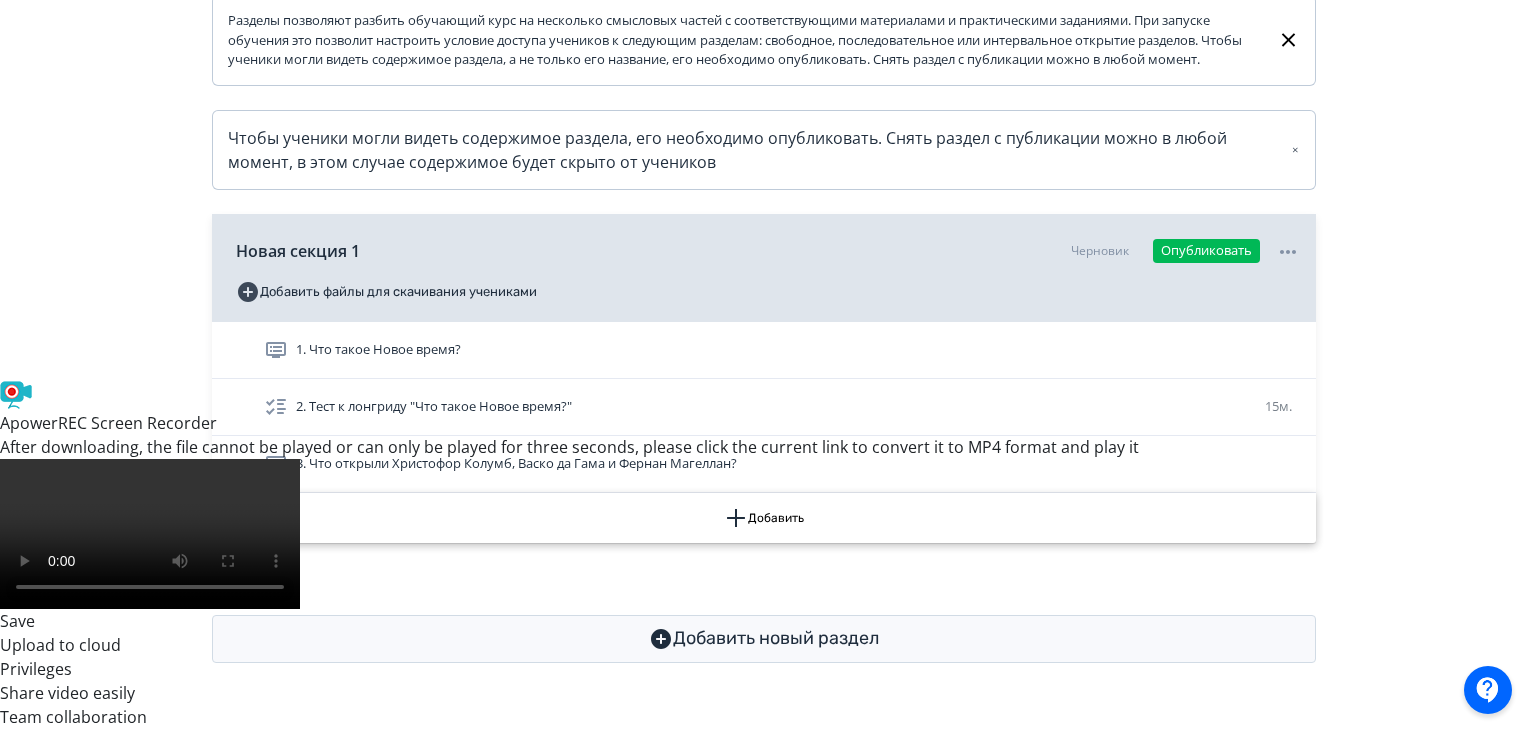 click on "Добавить" at bounding box center [764, 518] 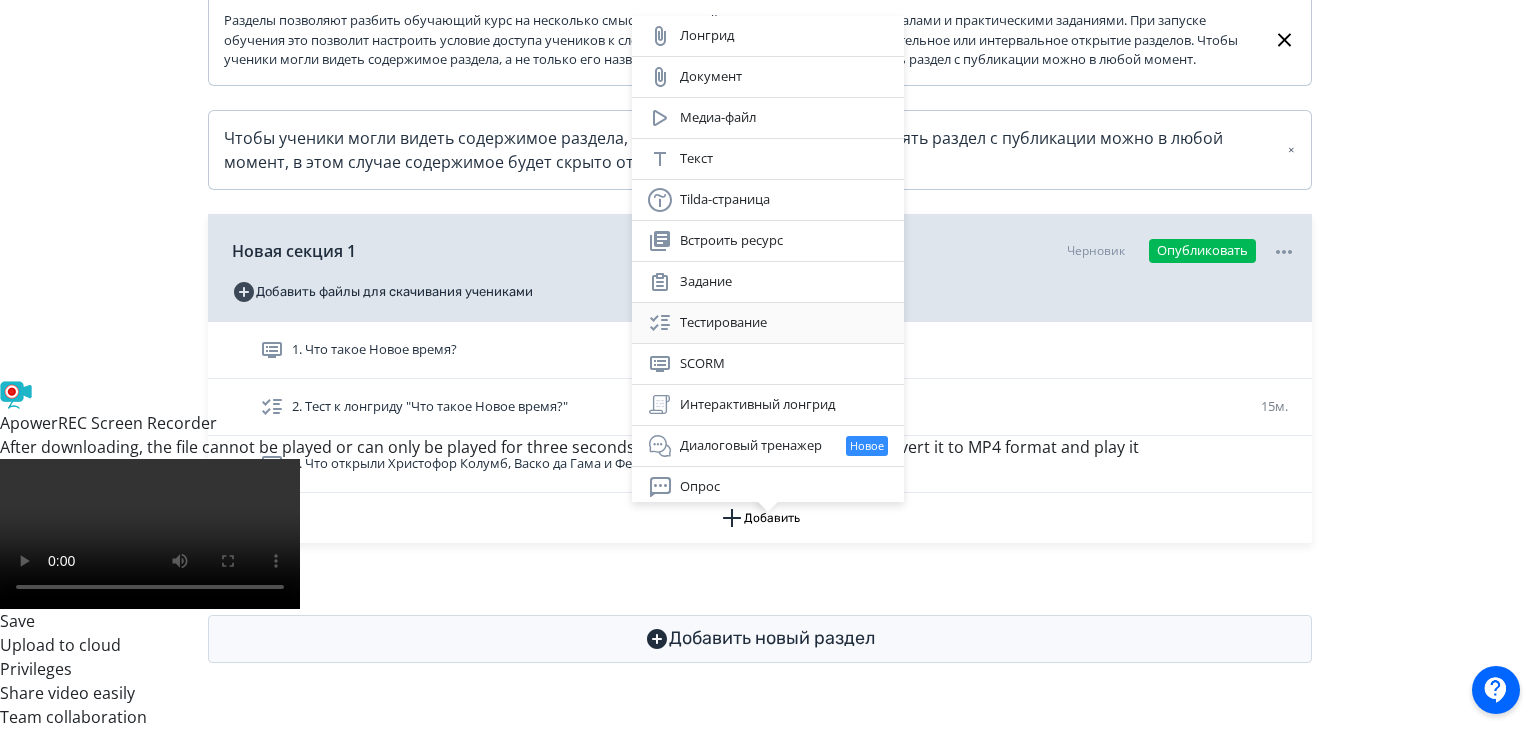 click on "Тестирование" at bounding box center (768, 323) 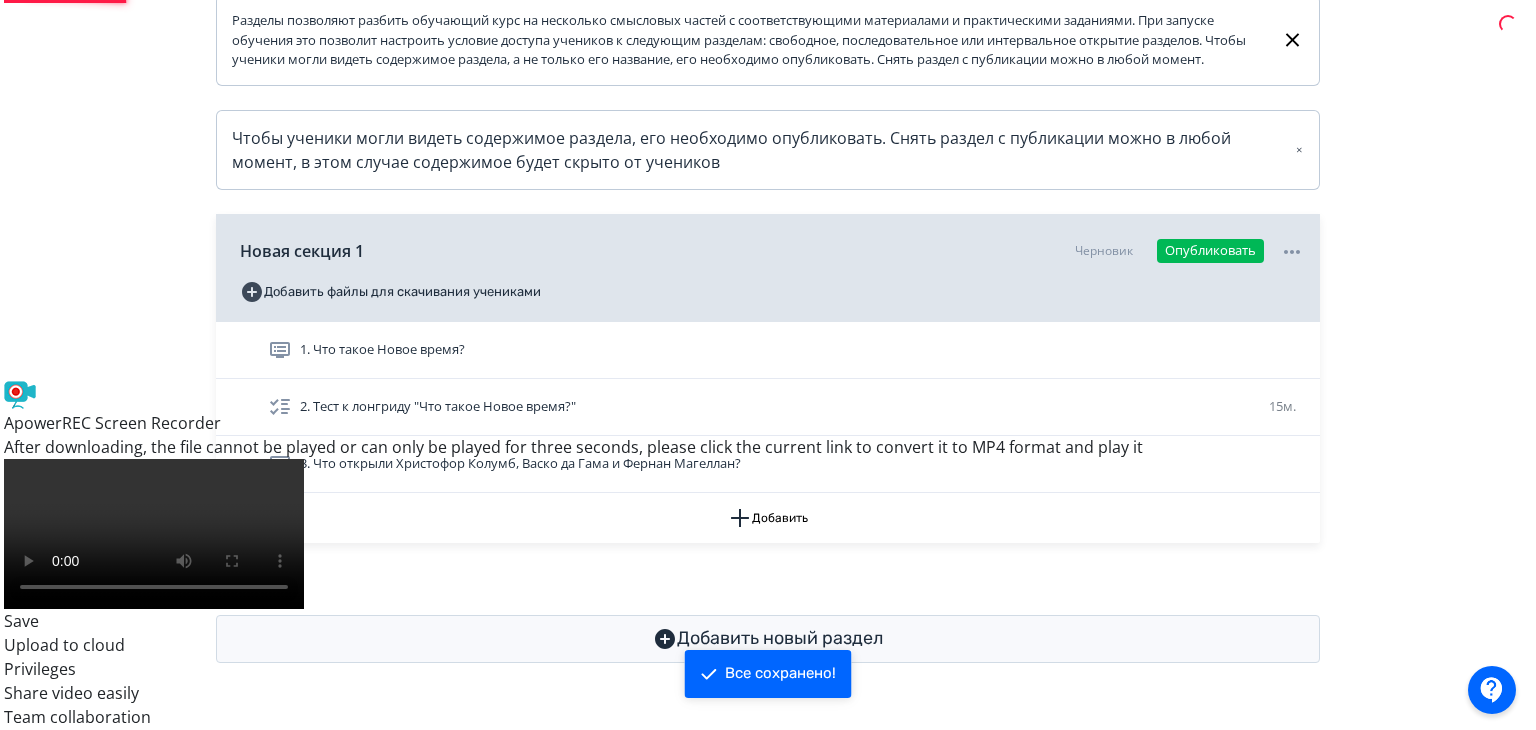 scroll, scrollTop: 0, scrollLeft: 0, axis: both 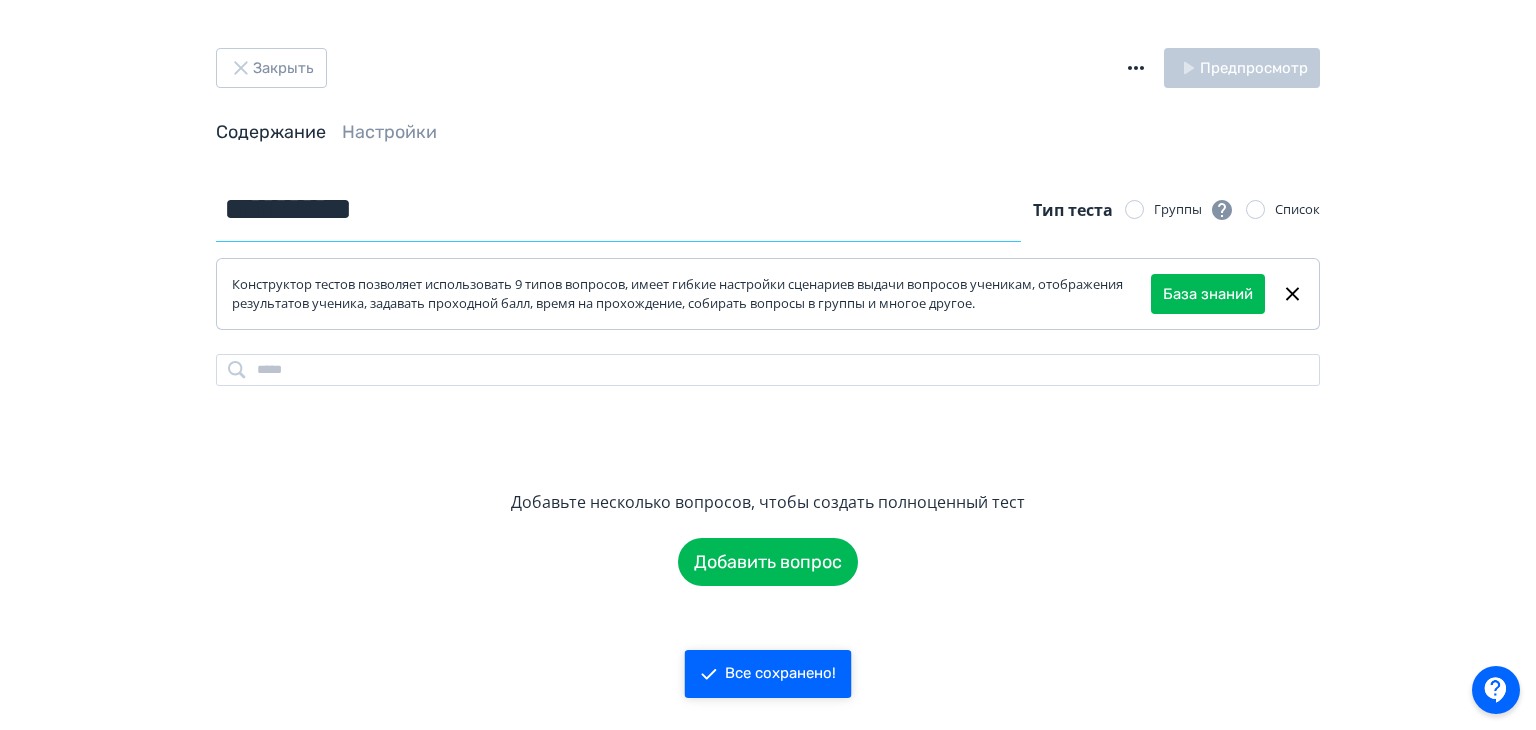 click on "**********" at bounding box center (618, 209) 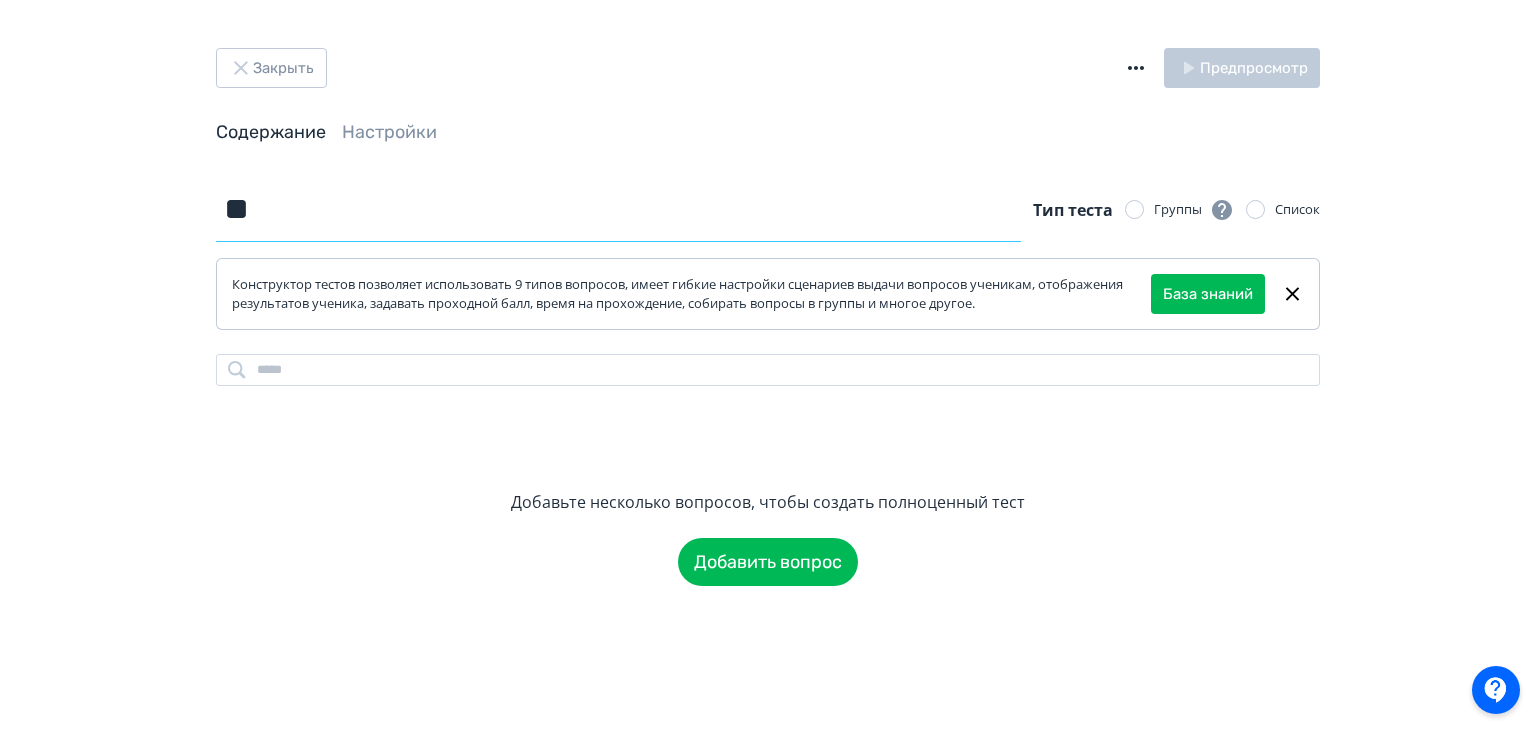 type on "*" 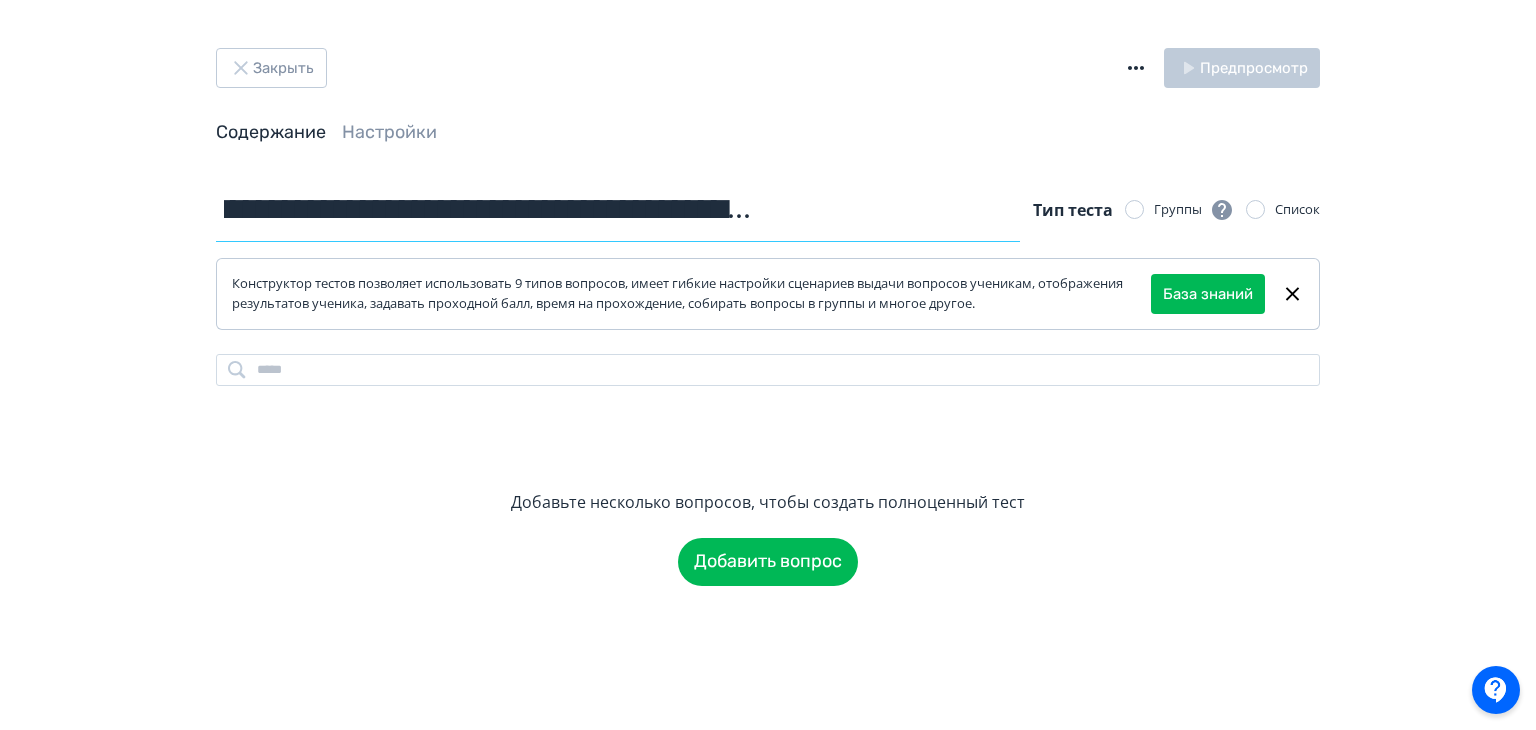 scroll, scrollTop: 0, scrollLeft: 560, axis: horizontal 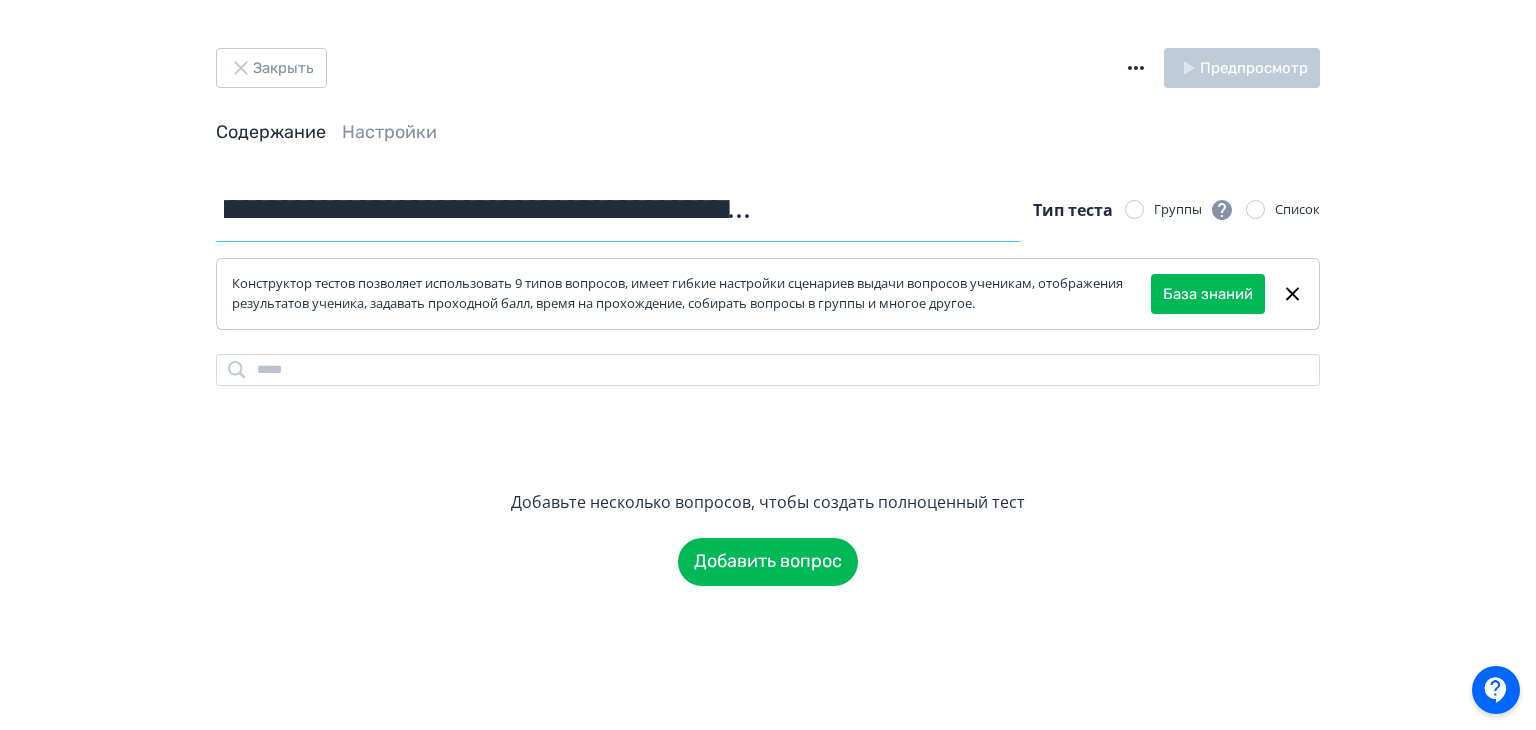 type on "**********" 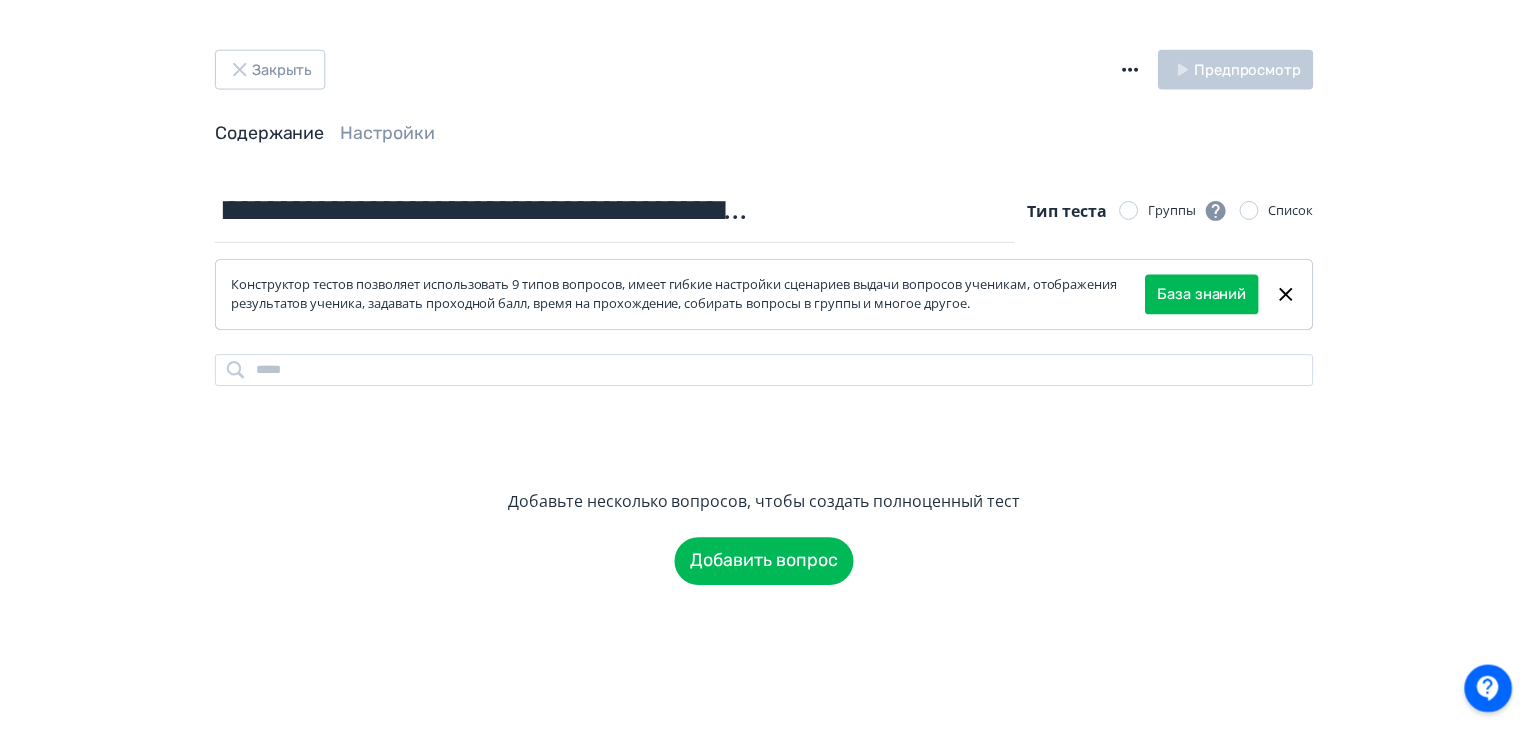 scroll, scrollTop: 0, scrollLeft: 0, axis: both 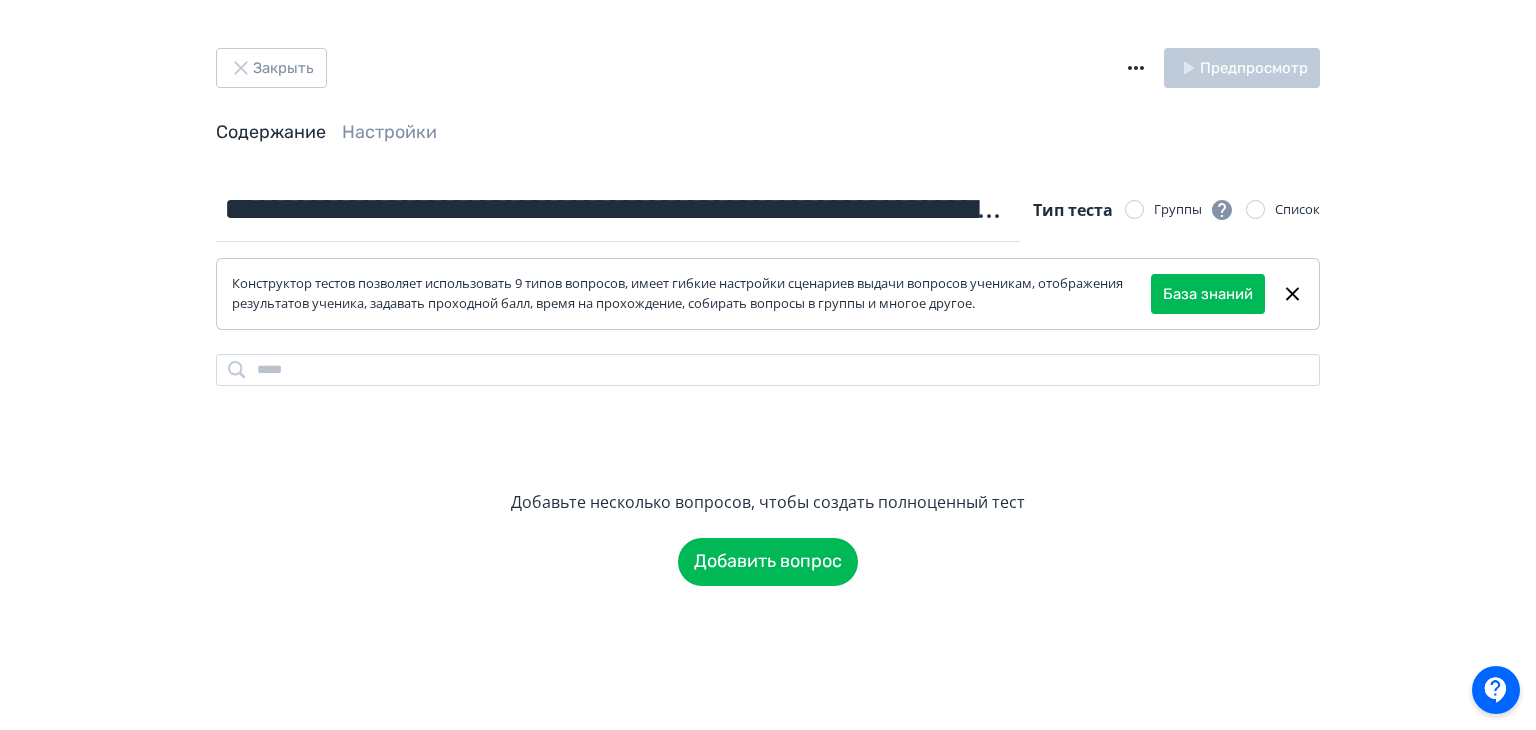 click on "Группы" at bounding box center (1179, 210) 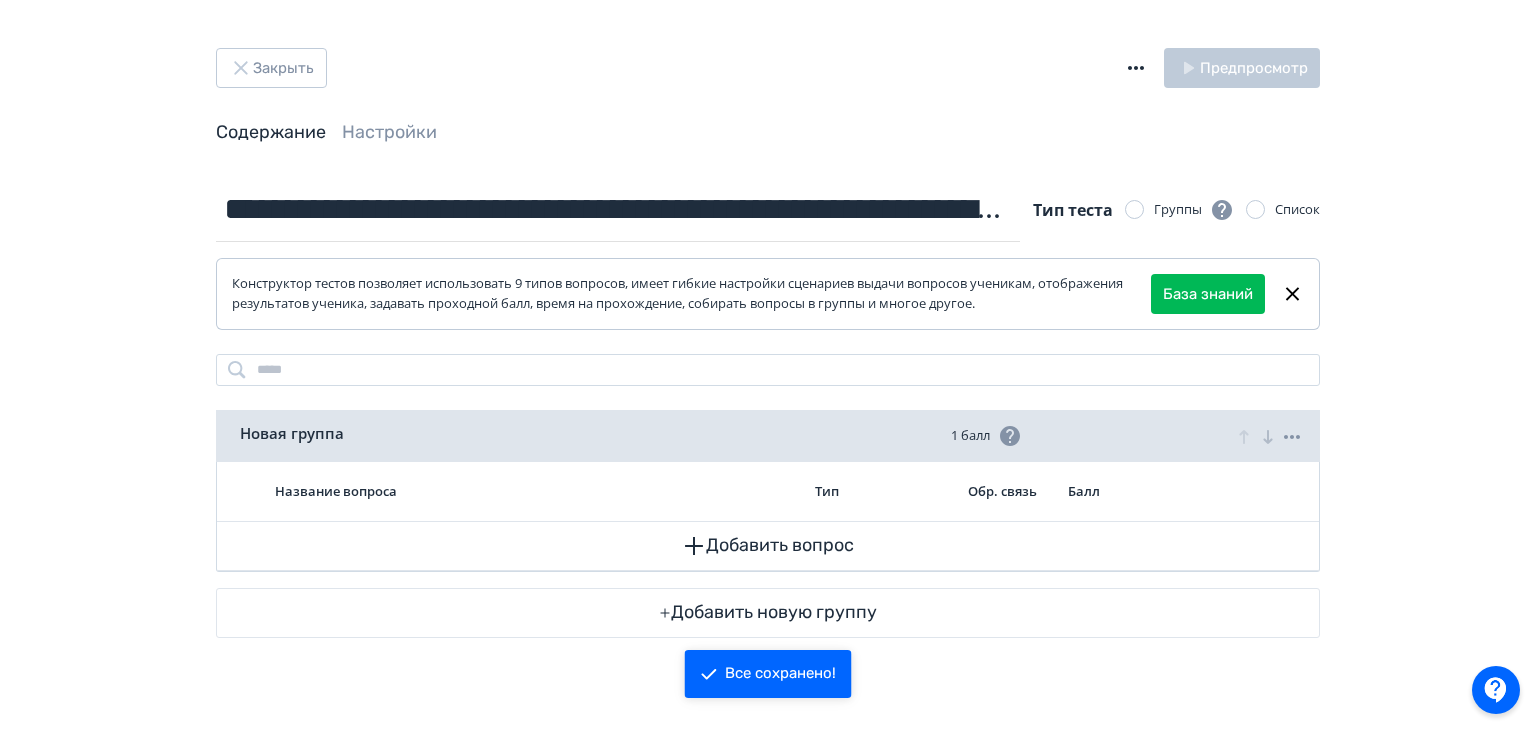 click on "Все сохранено!" at bounding box center [780, 674] 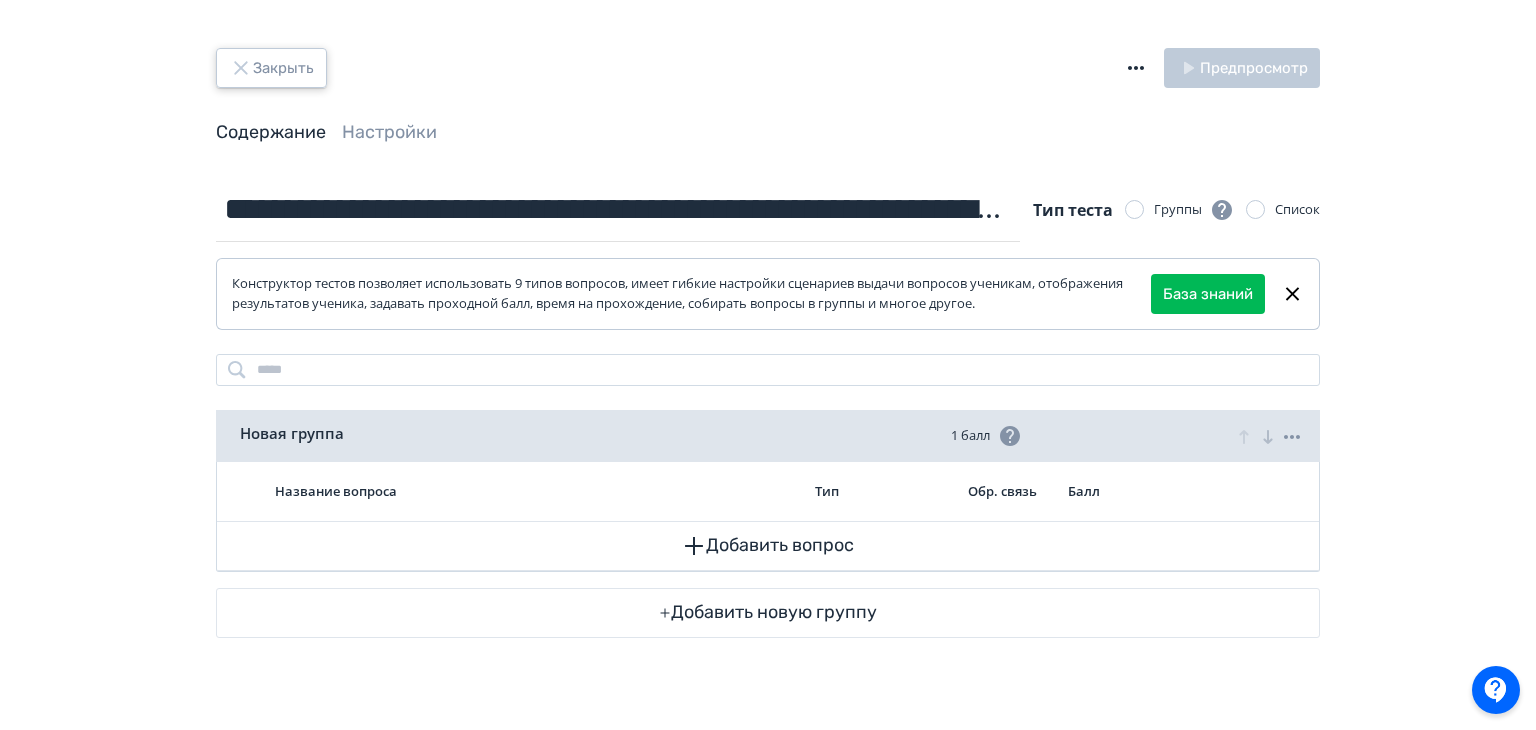 click on "Закрыть" at bounding box center [271, 68] 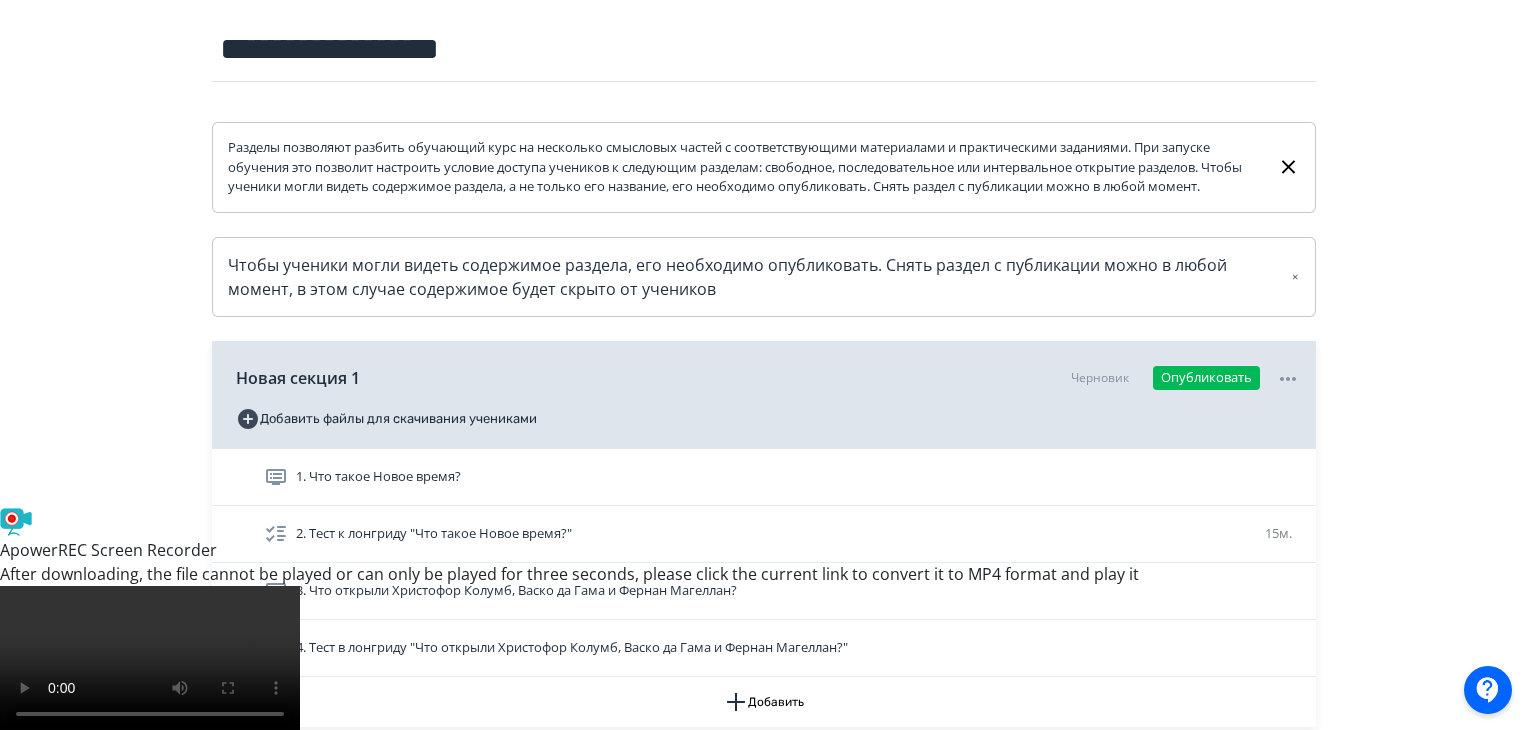 scroll, scrollTop: 408, scrollLeft: 0, axis: vertical 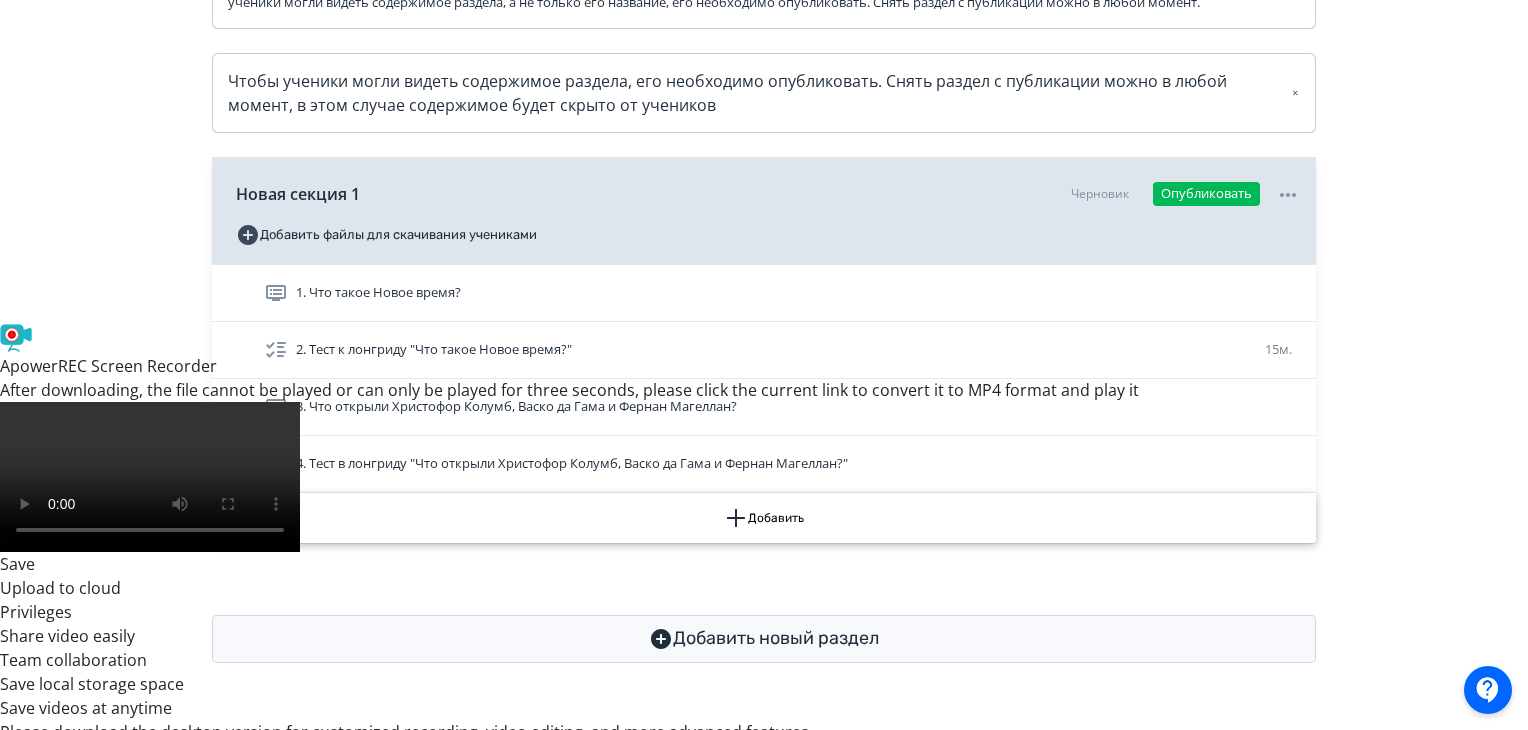 click on "Добавить" at bounding box center (764, 518) 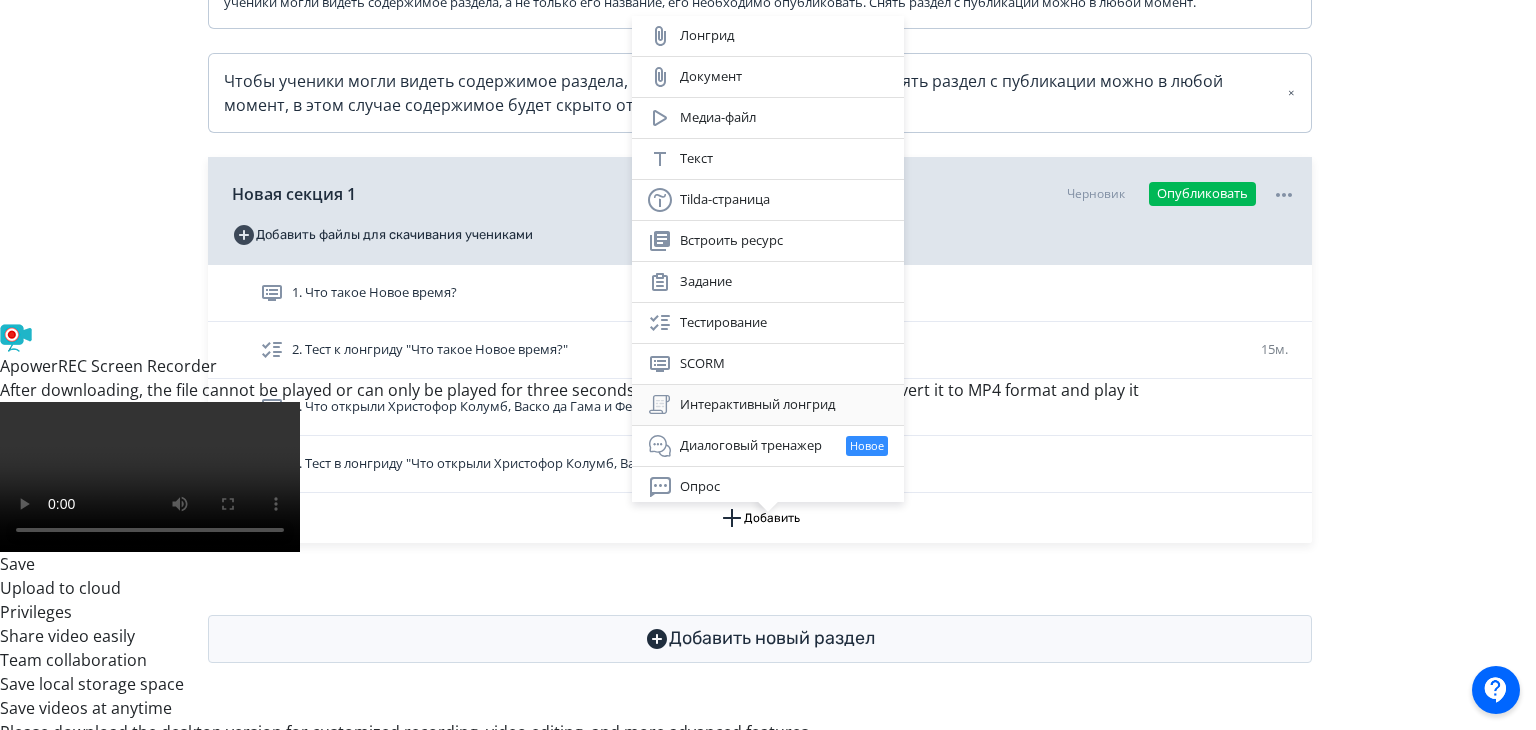 click on "Интерактивный лонгрид" at bounding box center (768, 405) 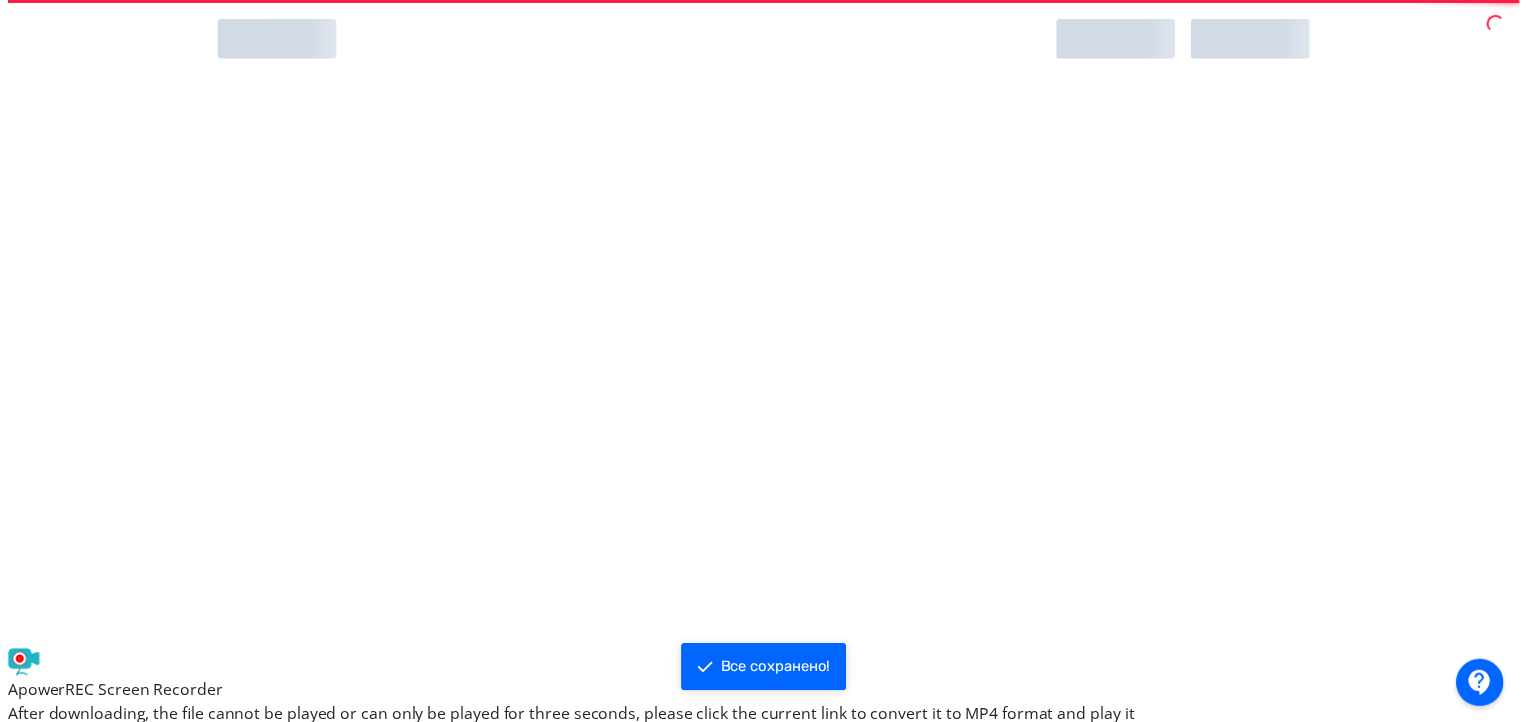 scroll, scrollTop: 0, scrollLeft: 0, axis: both 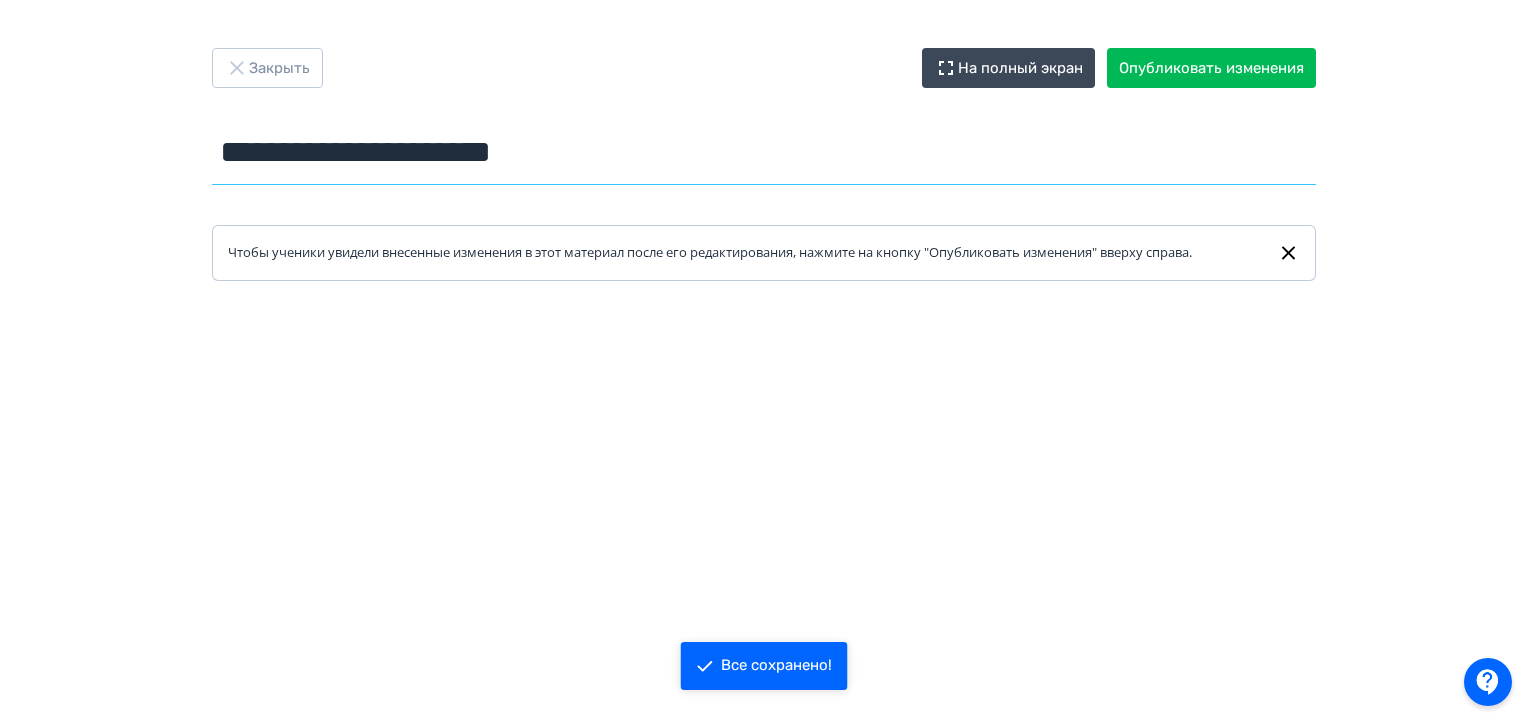 drag, startPoint x: 620, startPoint y: 161, endPoint x: 168, endPoint y: 165, distance: 452.0177 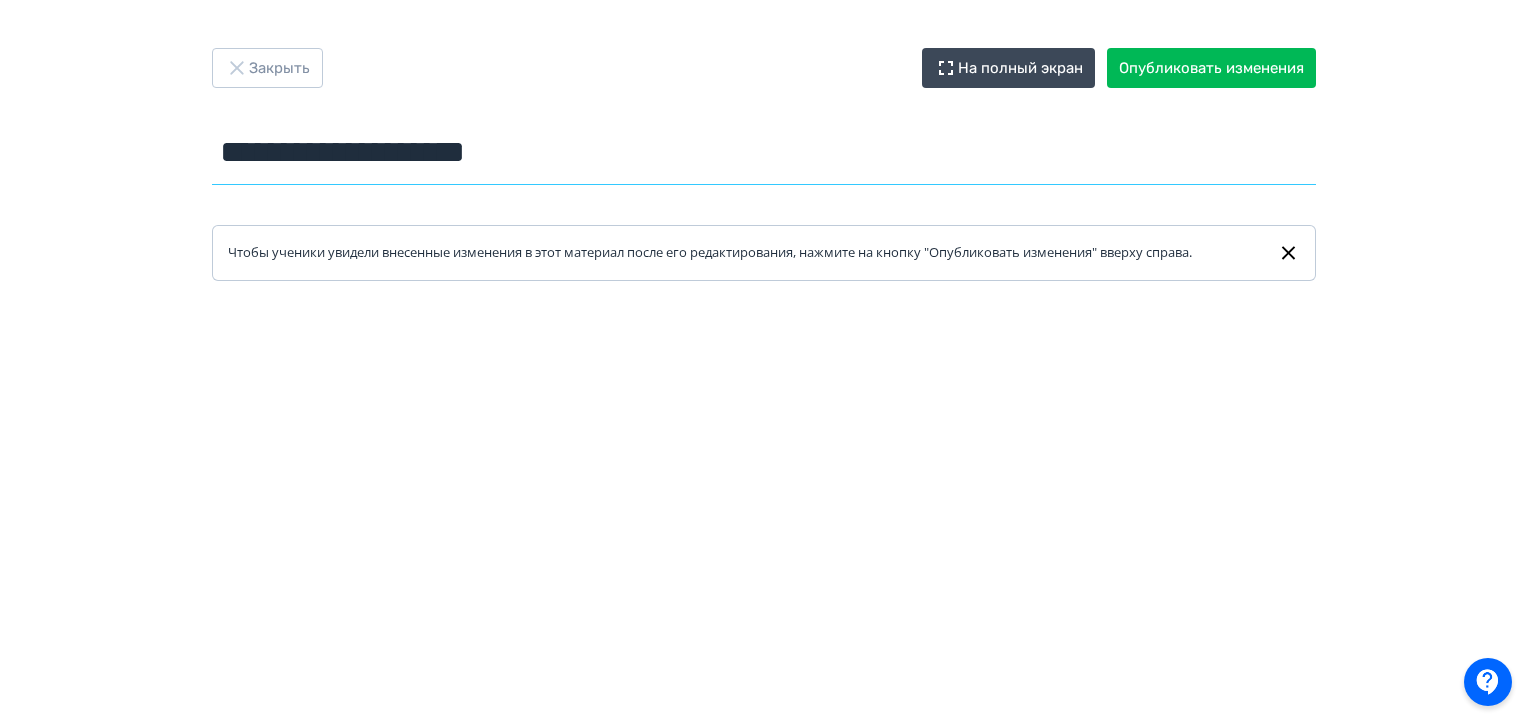 type on "**********" 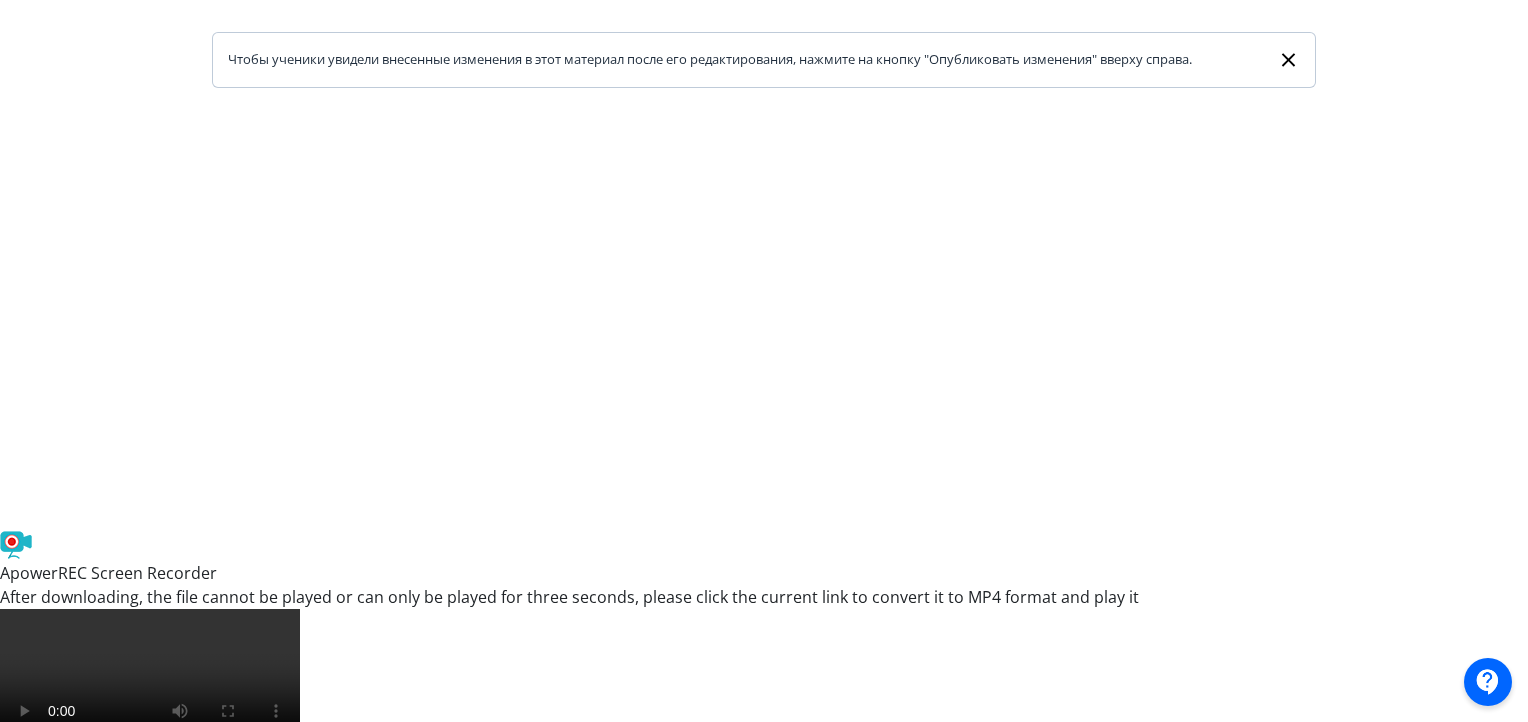scroll, scrollTop: 188, scrollLeft: 0, axis: vertical 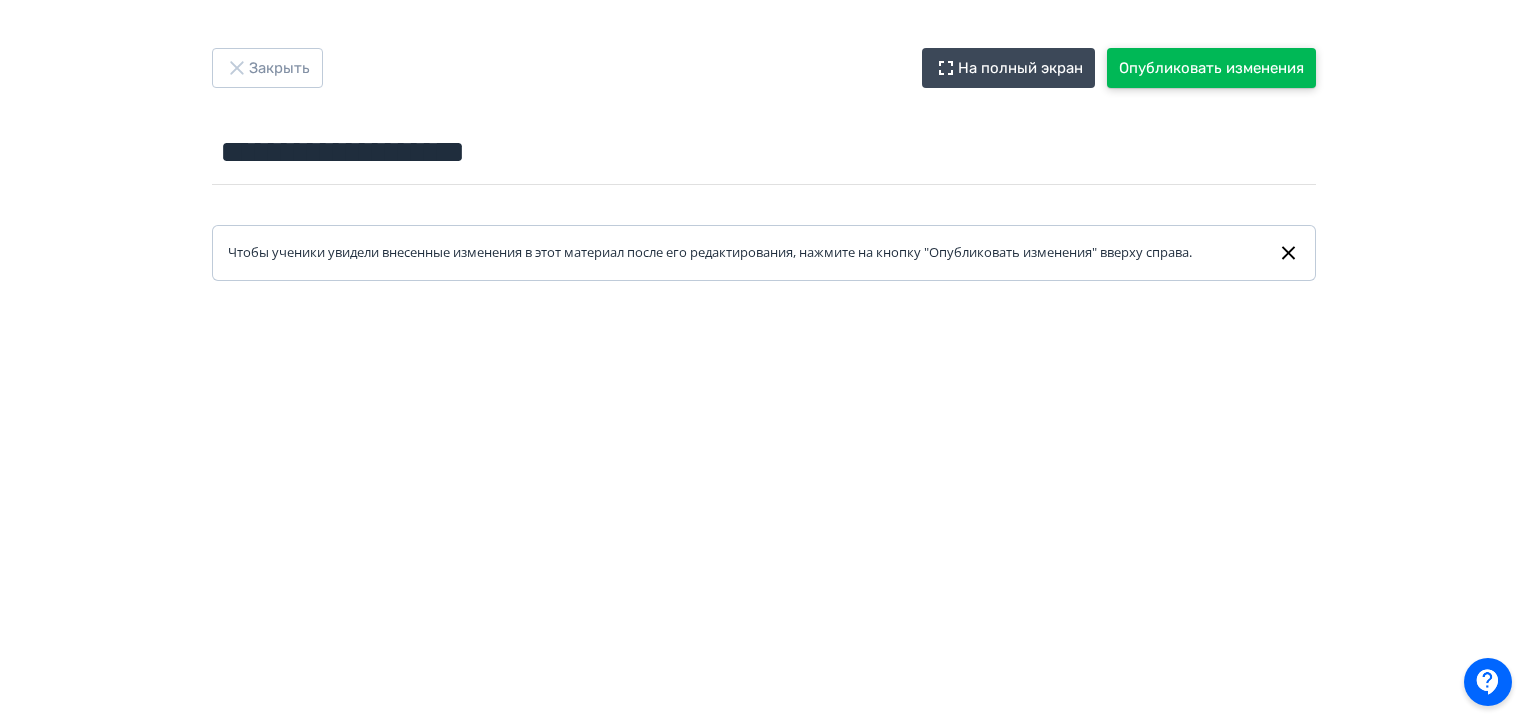 click on "Опубликовать изменения" at bounding box center (1211, 68) 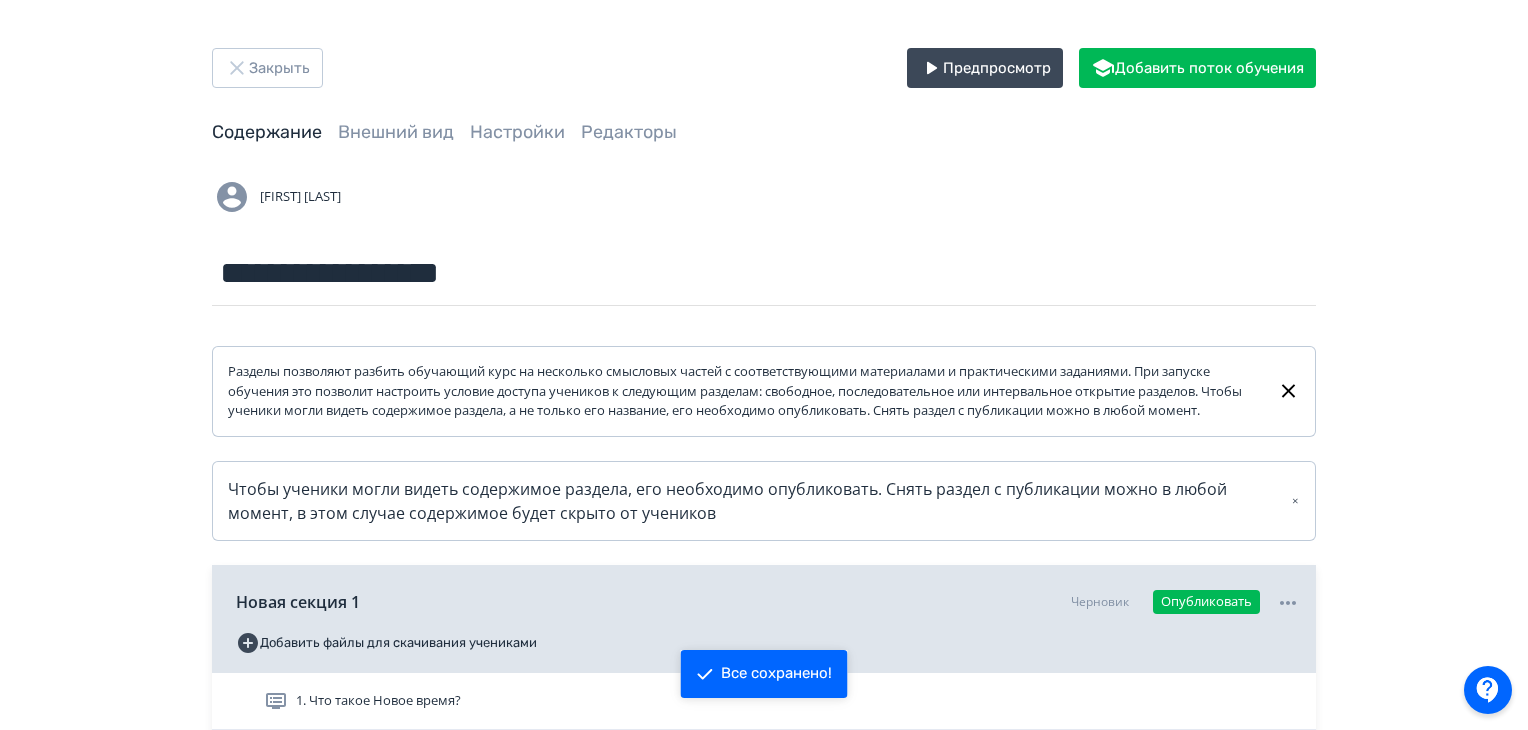 scroll, scrollTop: 464, scrollLeft: 0, axis: vertical 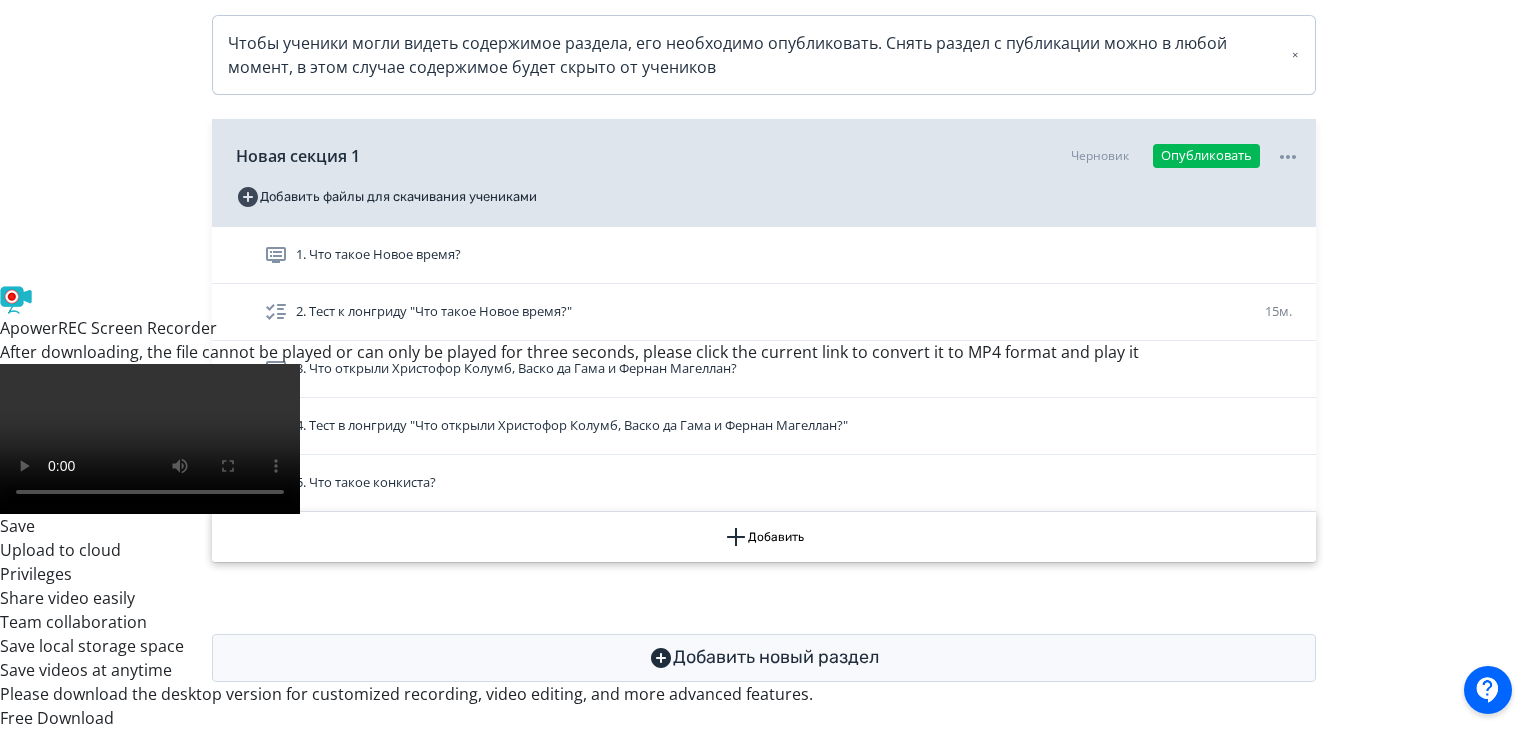 click on "Добавить" at bounding box center [764, 537] 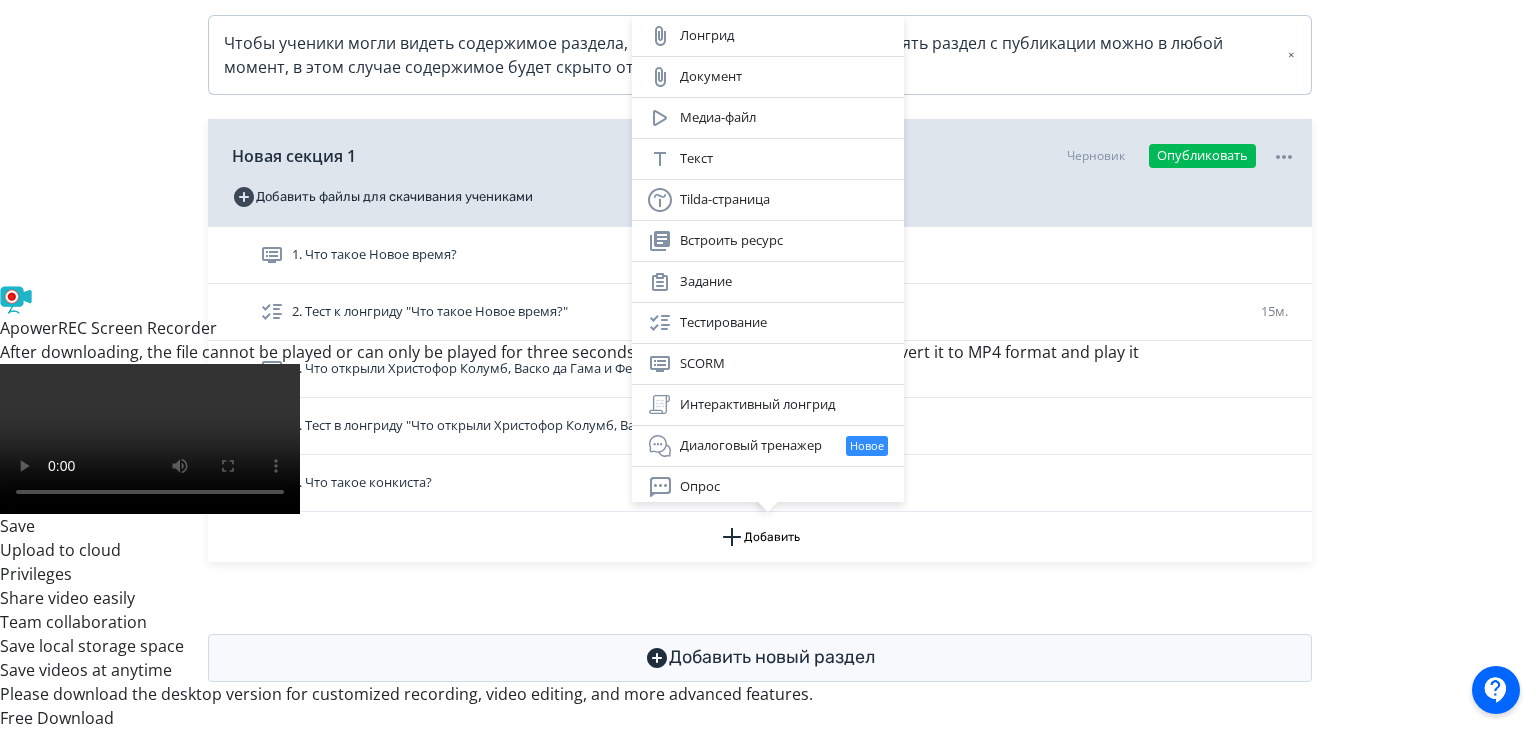 click on "Лонгрид Документ Медиа-файл Текст Tilda-страница Встроить ресурс Задание Тестирование SCORM Интерактивный лонгрид Диалоговый тренажер Новое Опрос" at bounding box center (768, 365) 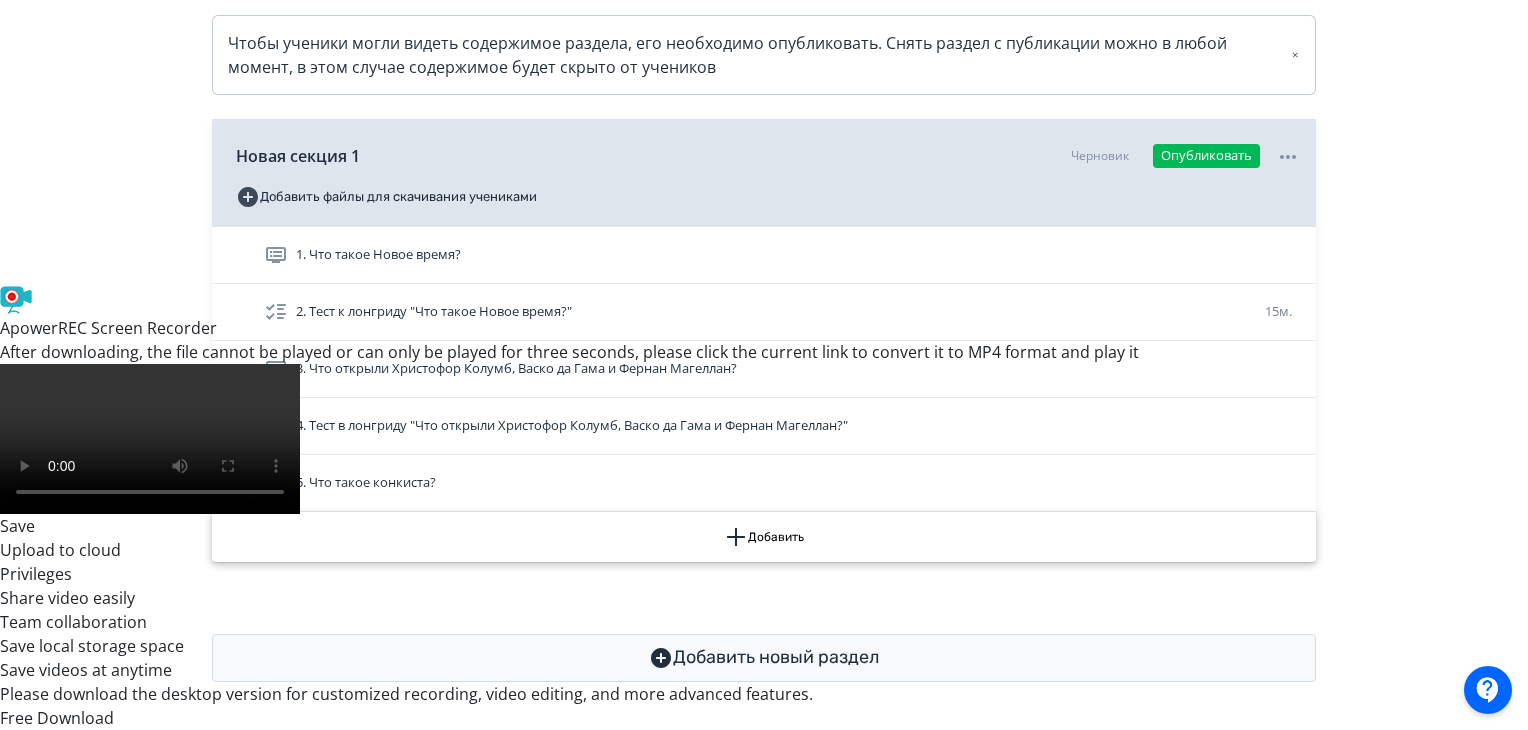 click on "Добавить" at bounding box center (764, 537) 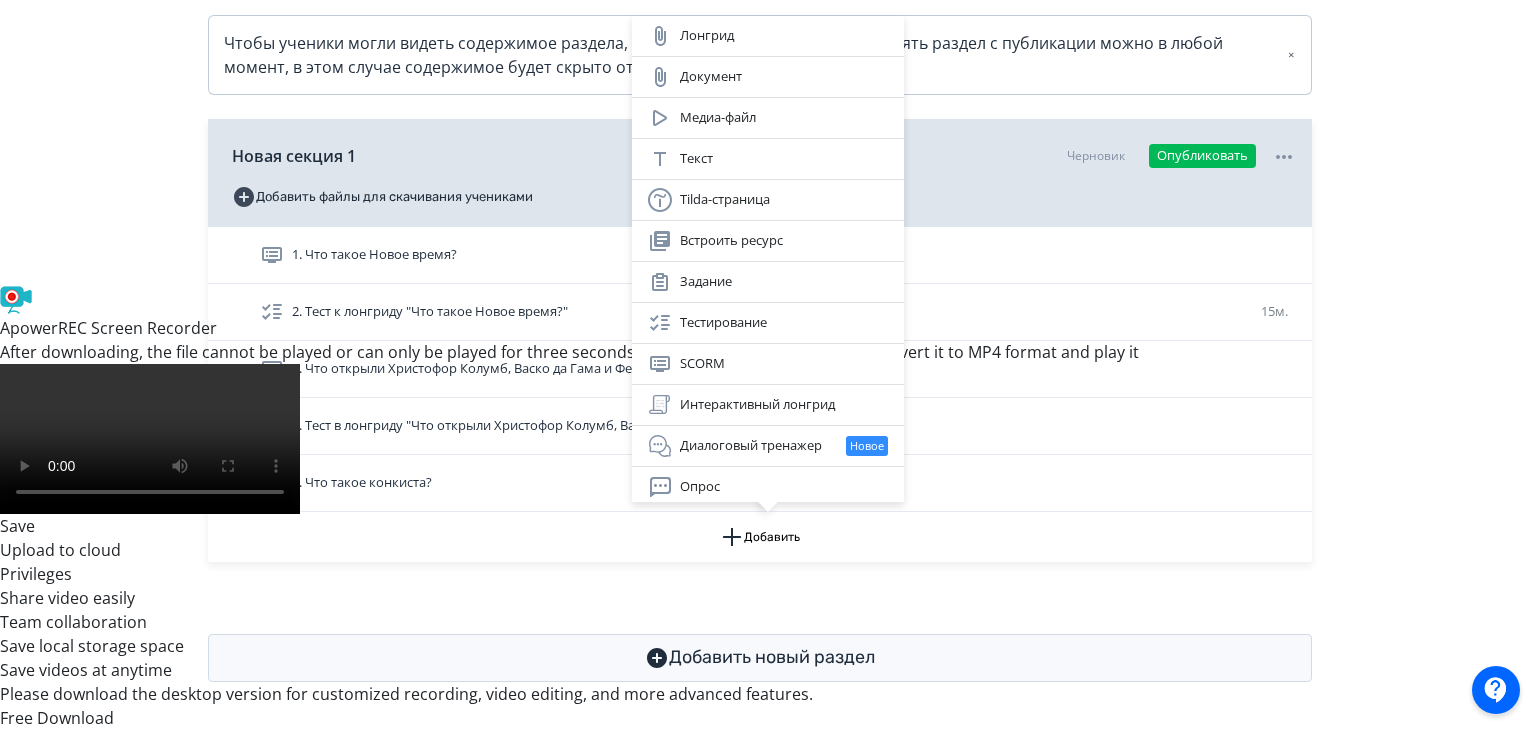 click on "Лонгрид Документ Медиа-файл Текст Tilda-страница Встроить ресурс Задание Тестирование SCORM Интерактивный лонгрид Диалоговый тренажер Новое Опрос" at bounding box center (768, 365) 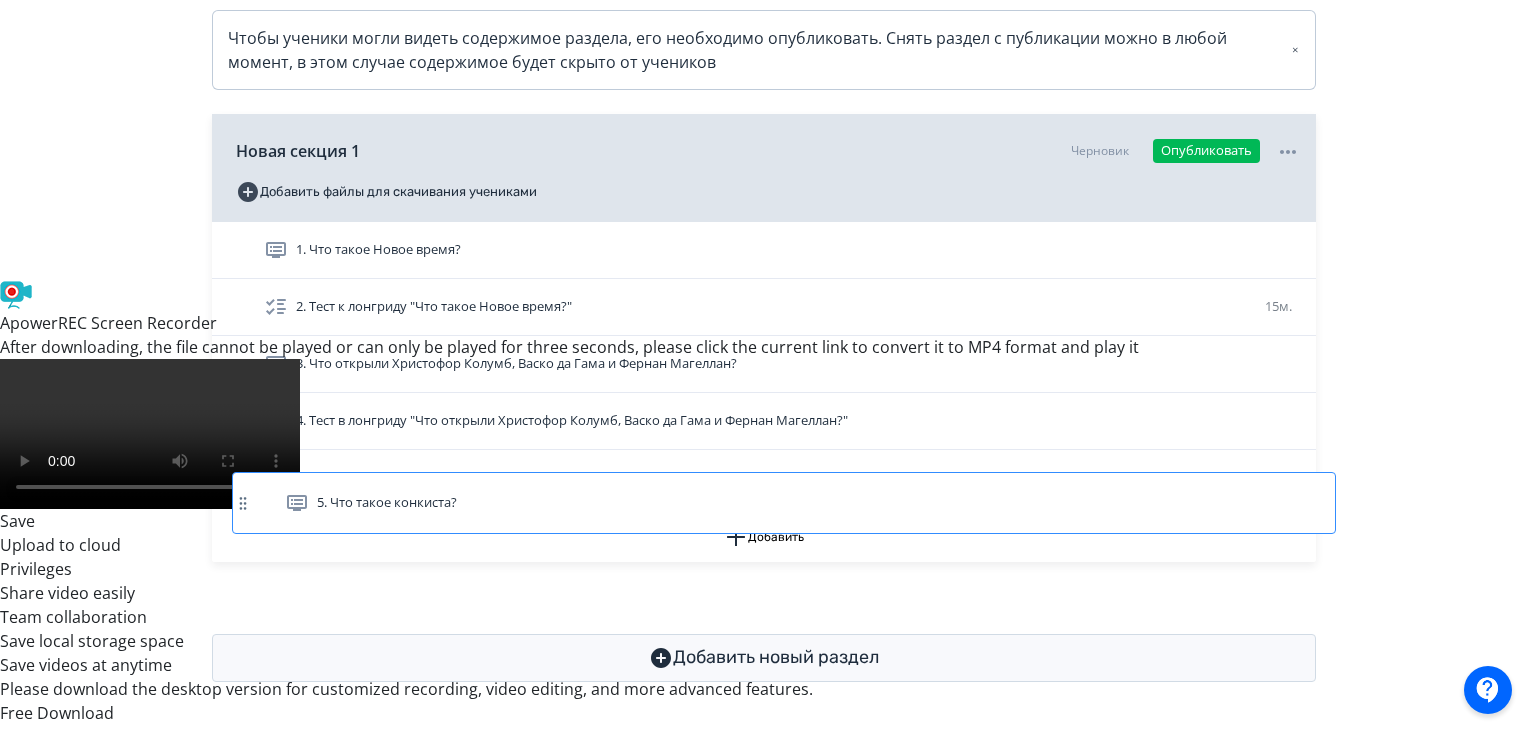 drag, startPoint x: 457, startPoint y: 482, endPoint x: 479, endPoint y: 481, distance: 22.022715 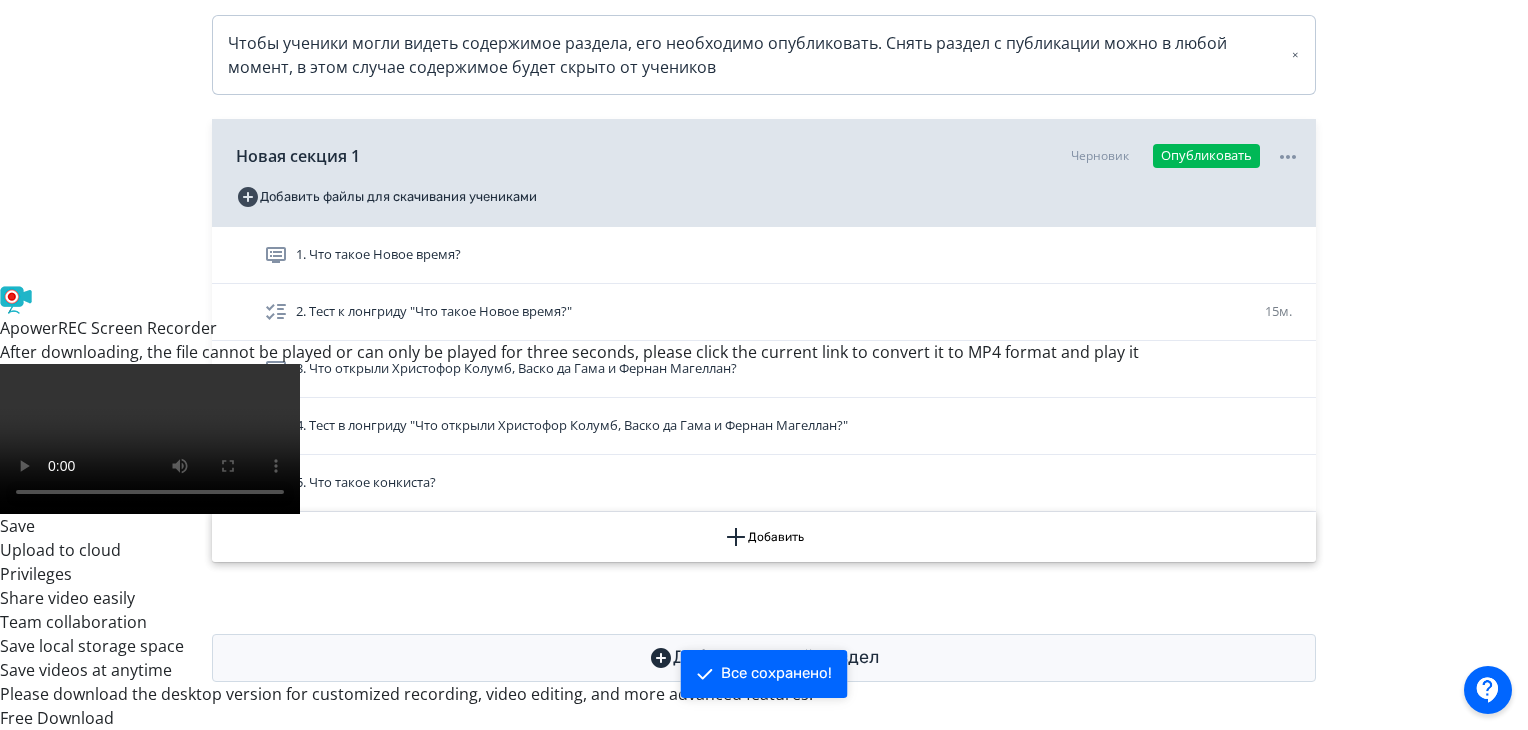 click 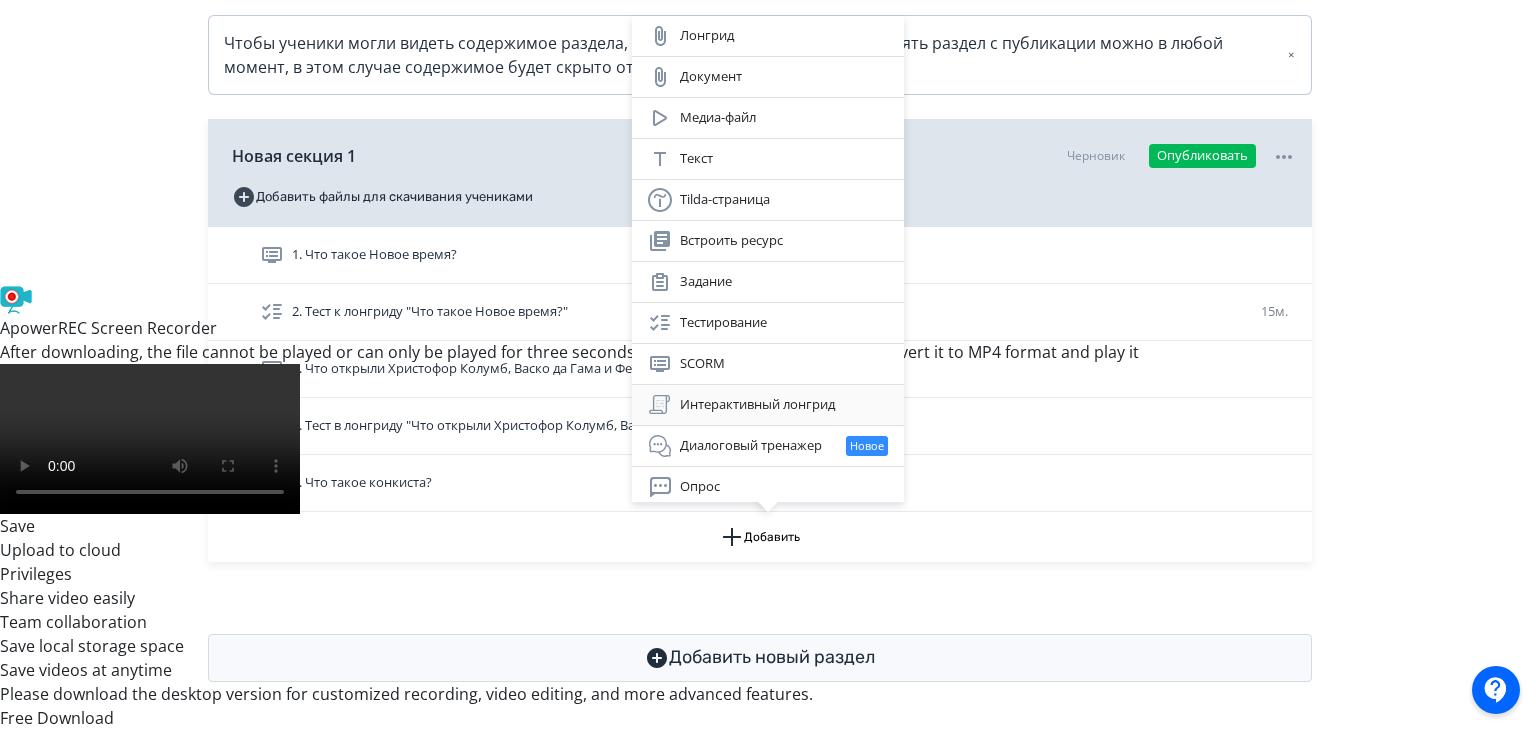 click on "Интерактивный лонгрид" at bounding box center (768, 405) 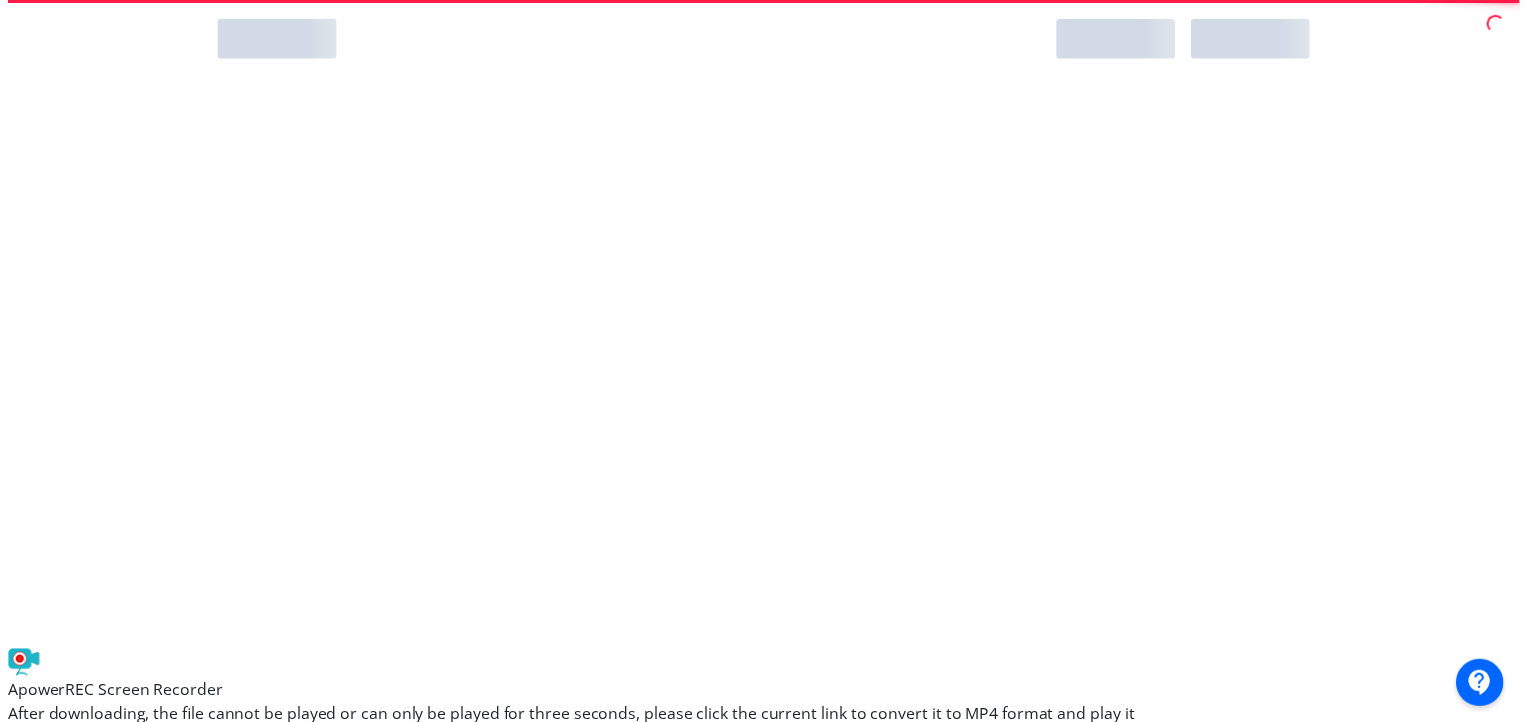 scroll, scrollTop: 0, scrollLeft: 0, axis: both 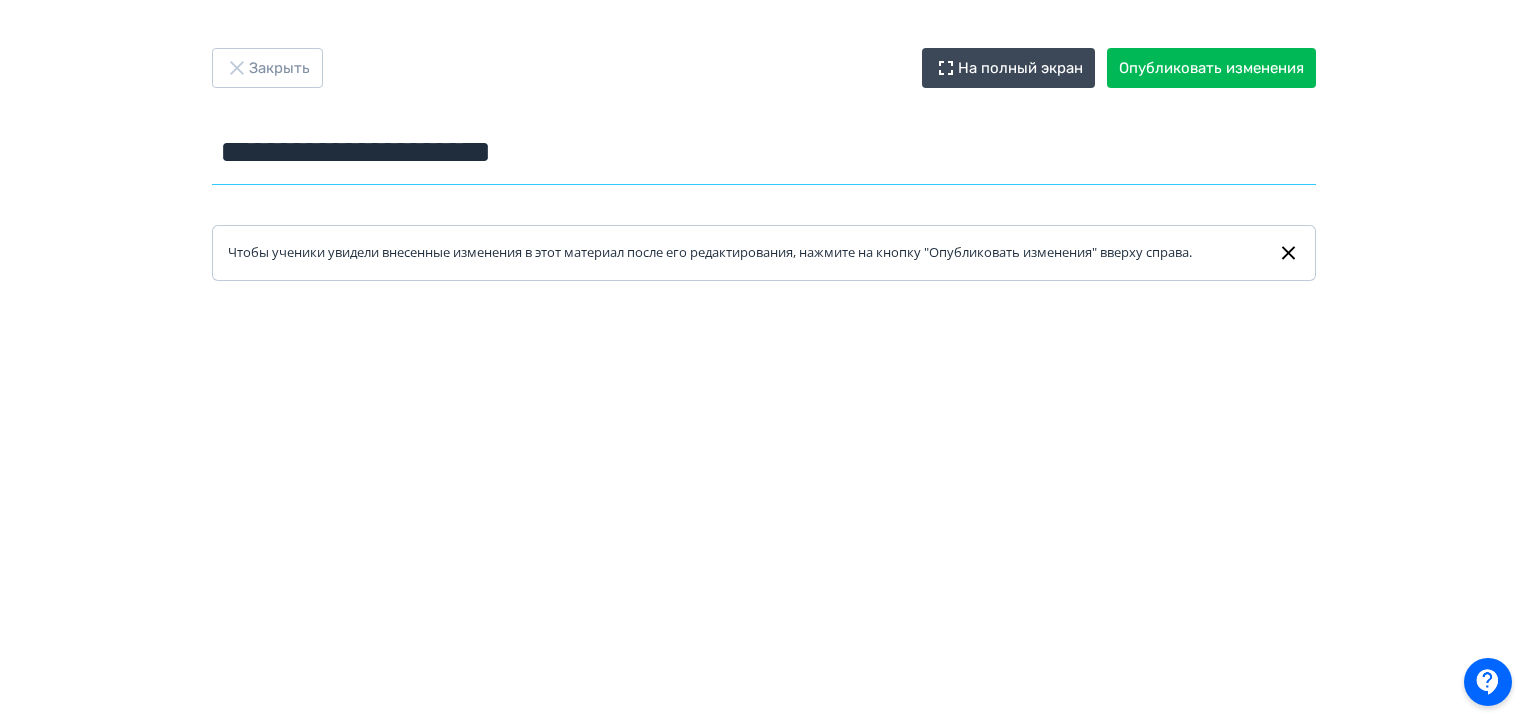 drag, startPoint x: 616, startPoint y: 155, endPoint x: 200, endPoint y: 183, distance: 416.94125 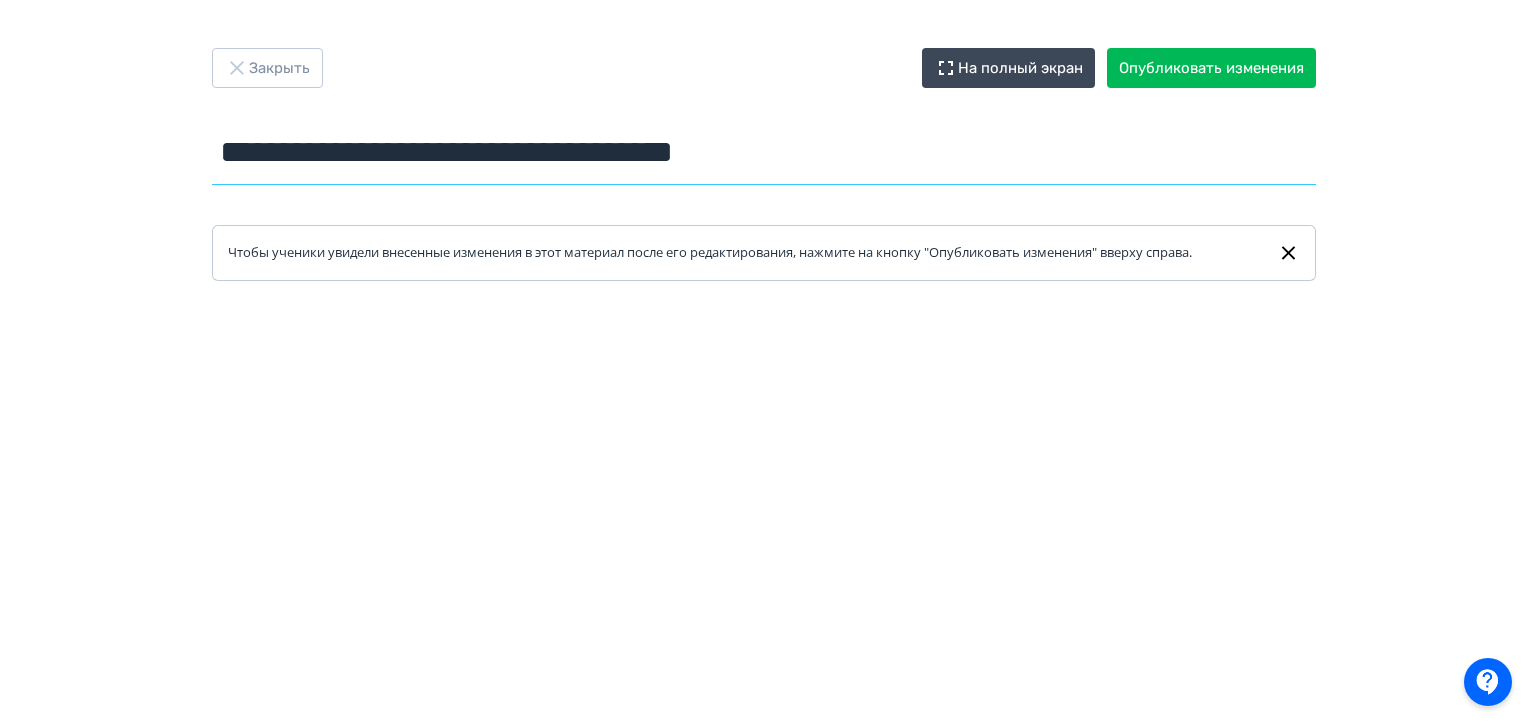 type on "**********" 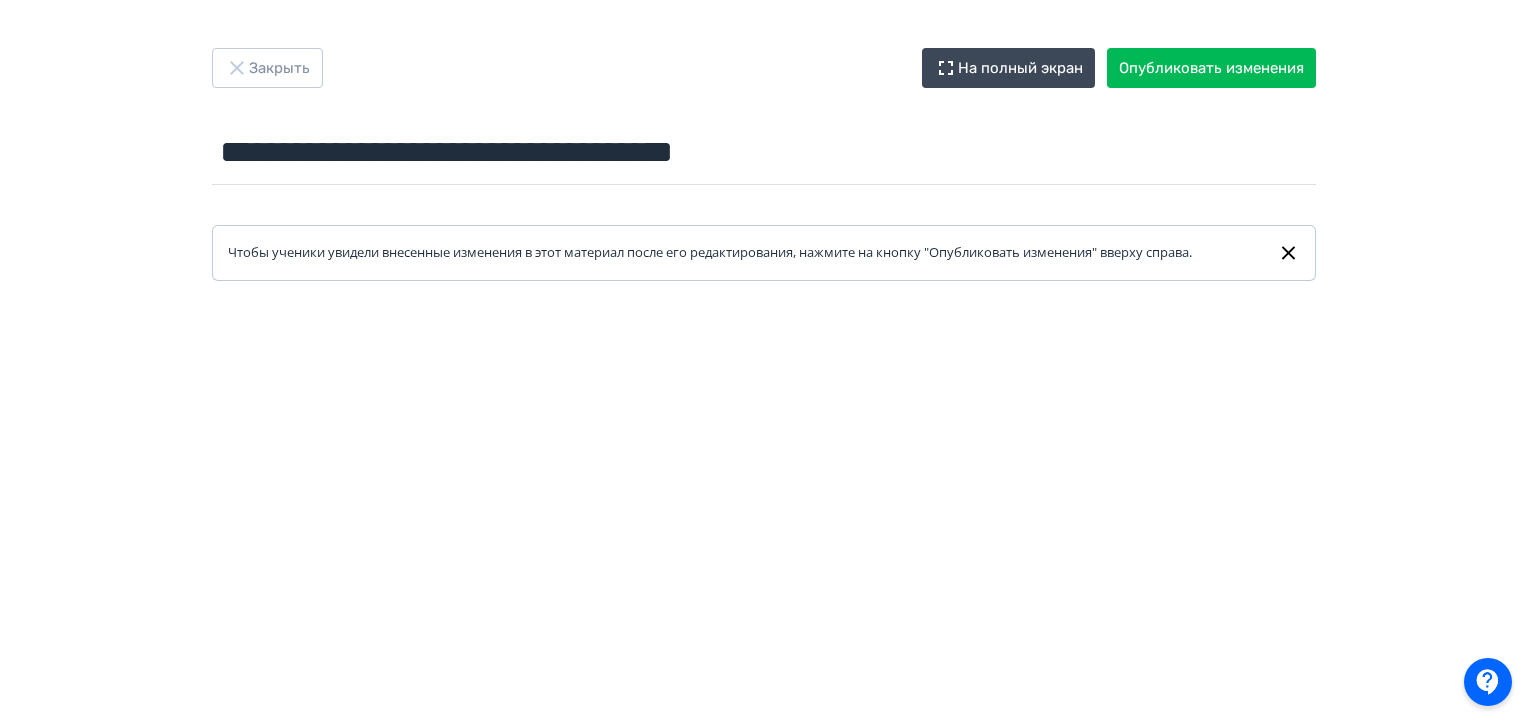 click on "**********" at bounding box center (764, 361) 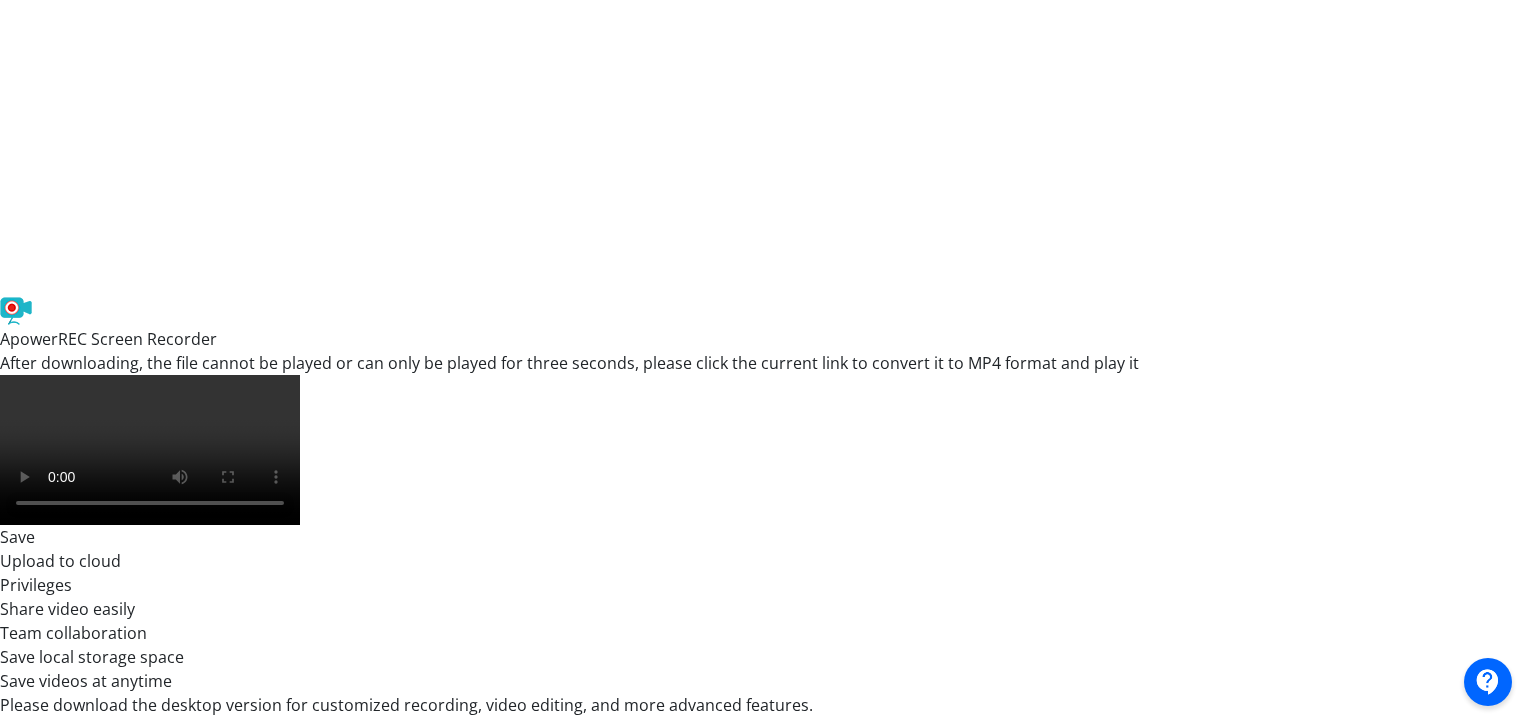 scroll, scrollTop: 499, scrollLeft: 0, axis: vertical 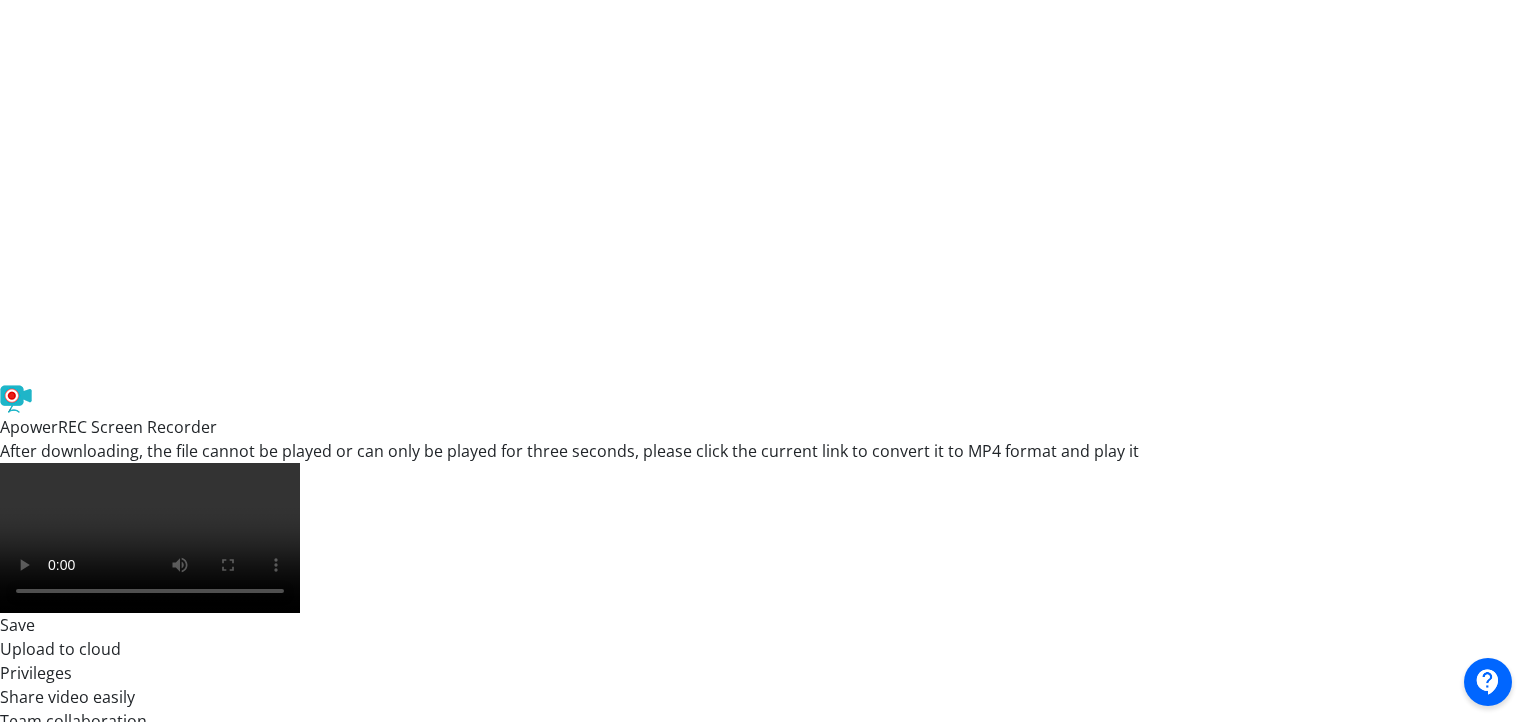 click at bounding box center [764, 392] 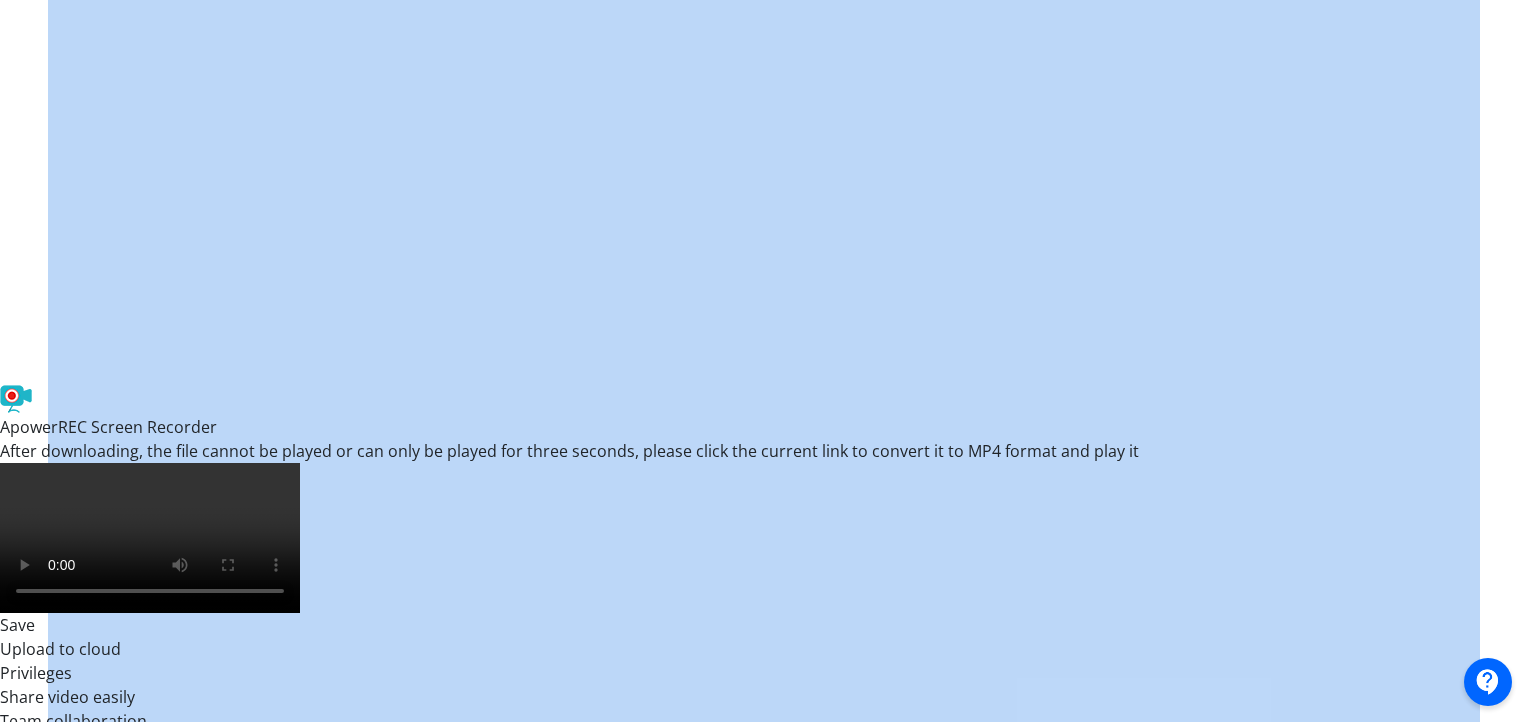 scroll, scrollTop: 339, scrollLeft: 4, axis: both 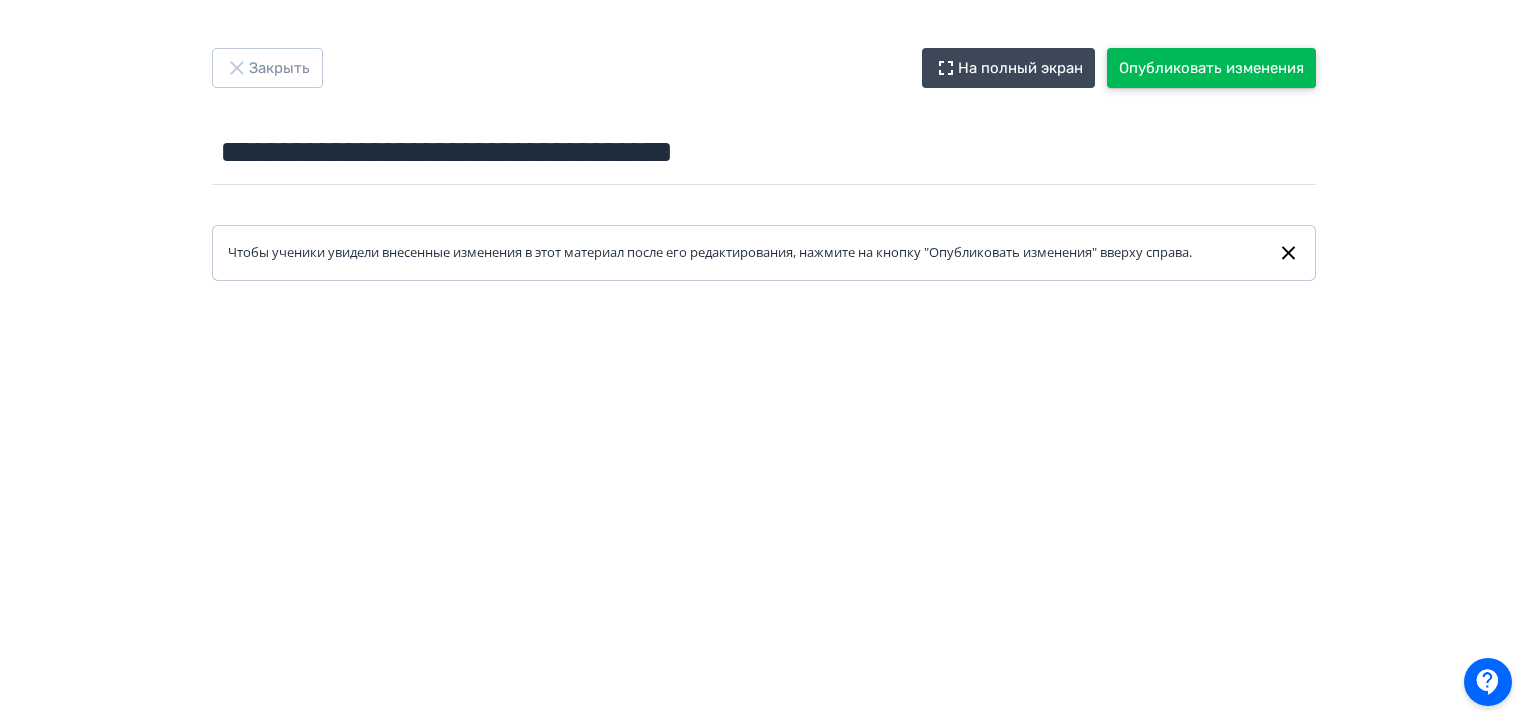 click on "Опубликовать изменения" at bounding box center (1211, 68) 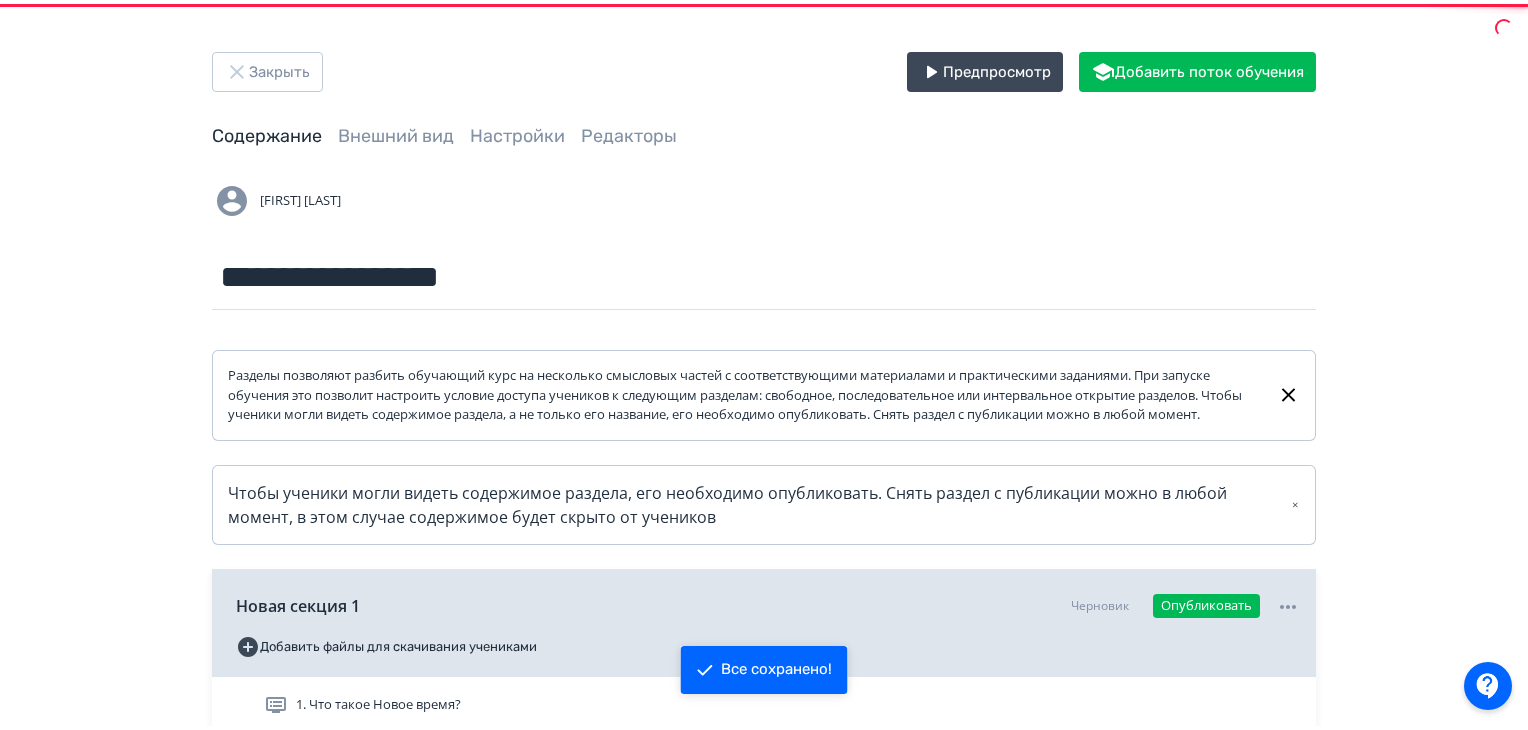 scroll, scrollTop: 0, scrollLeft: 0, axis: both 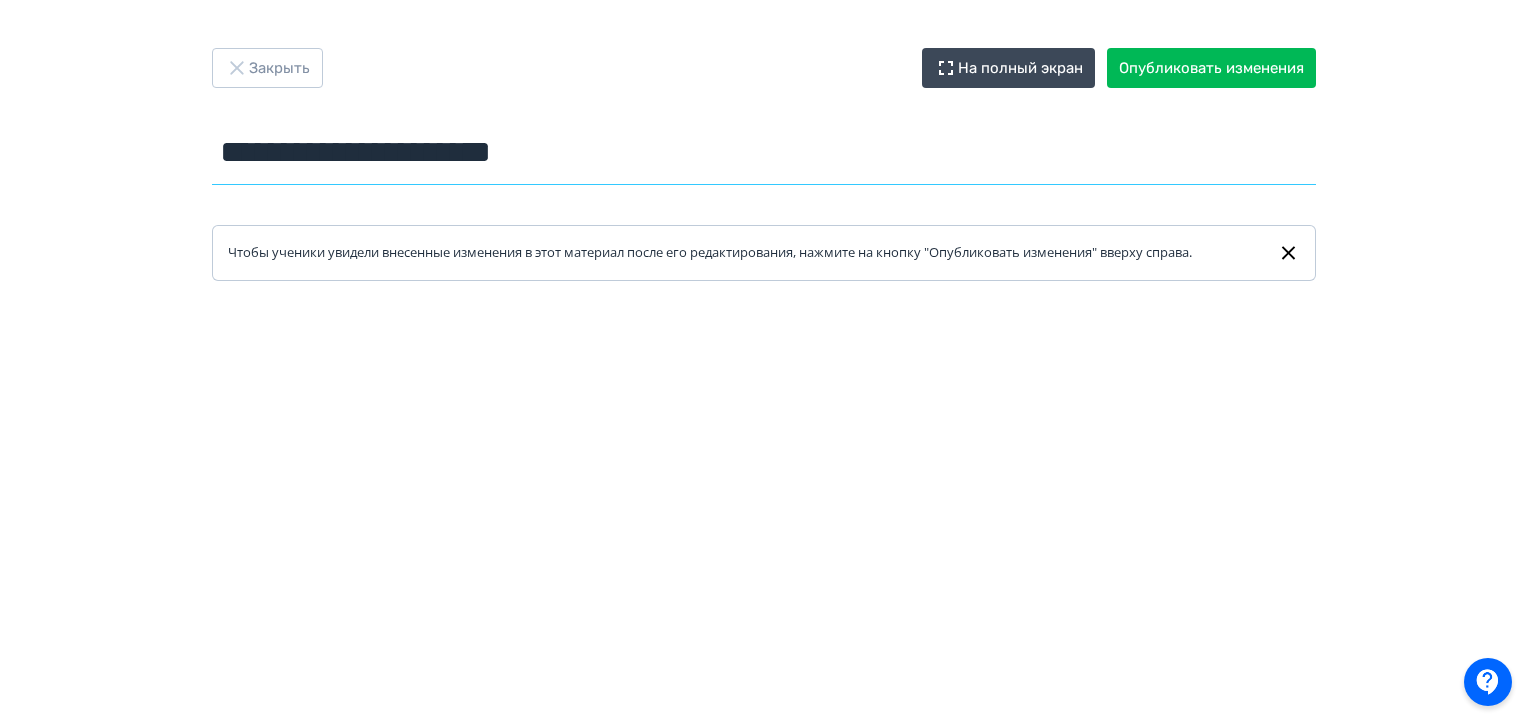 drag, startPoint x: 632, startPoint y: 159, endPoint x: 219, endPoint y: 155, distance: 413.01938 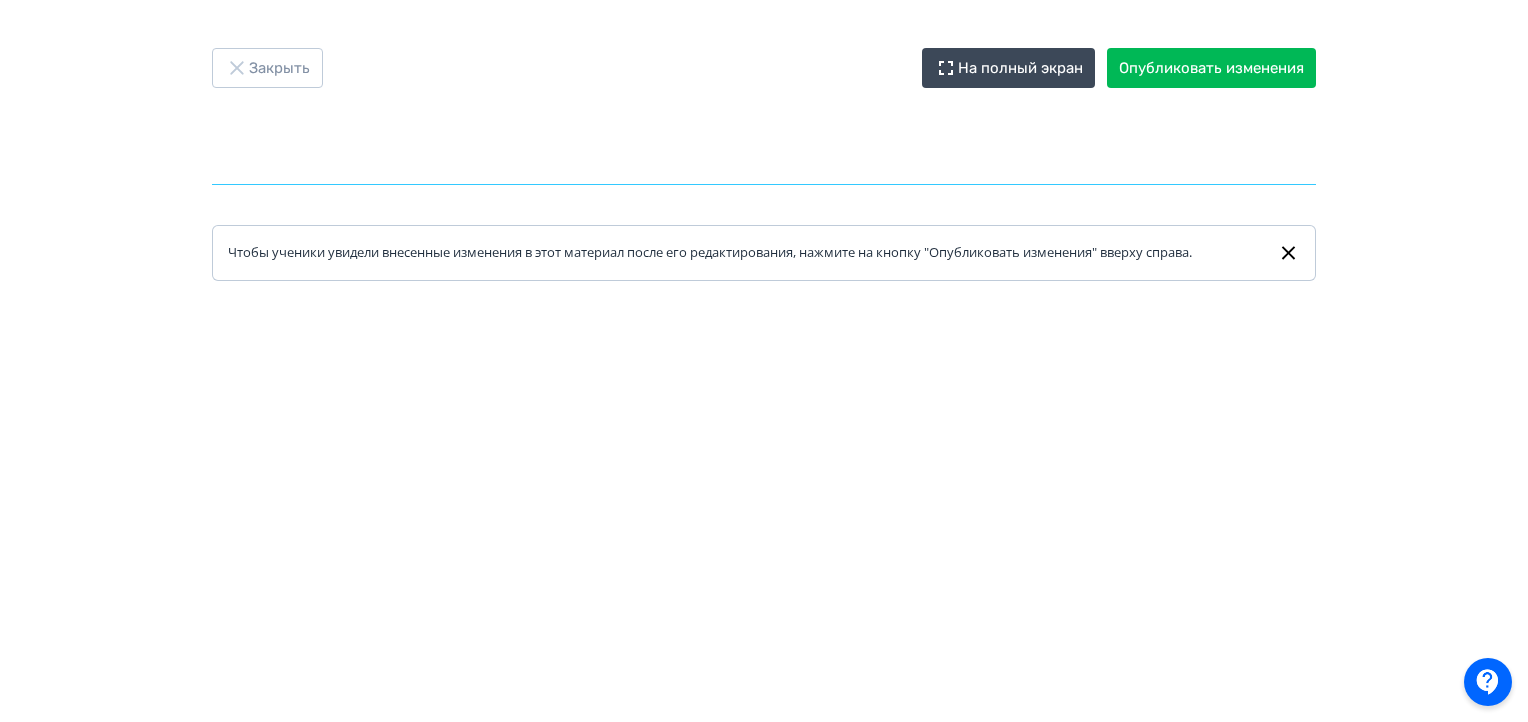 paste on "**********" 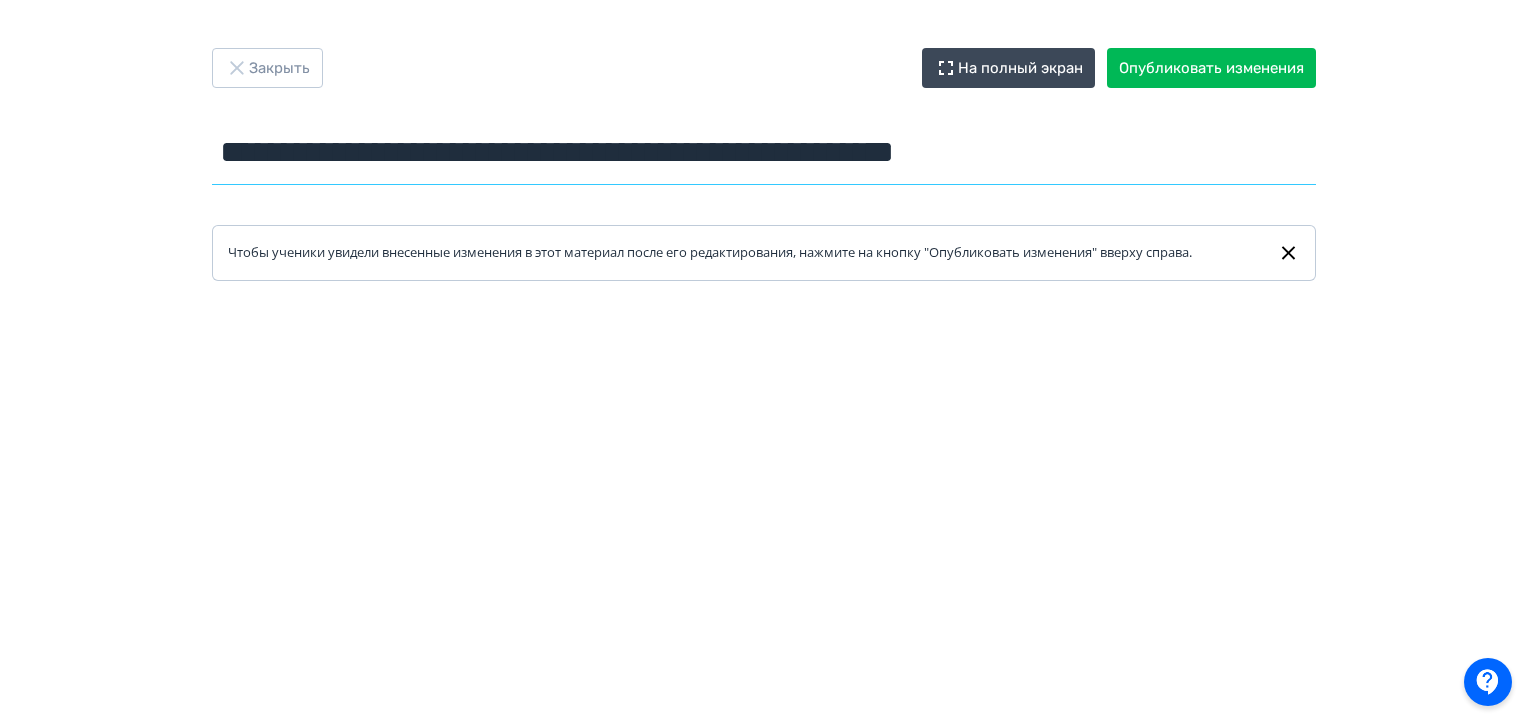 type on "**********" 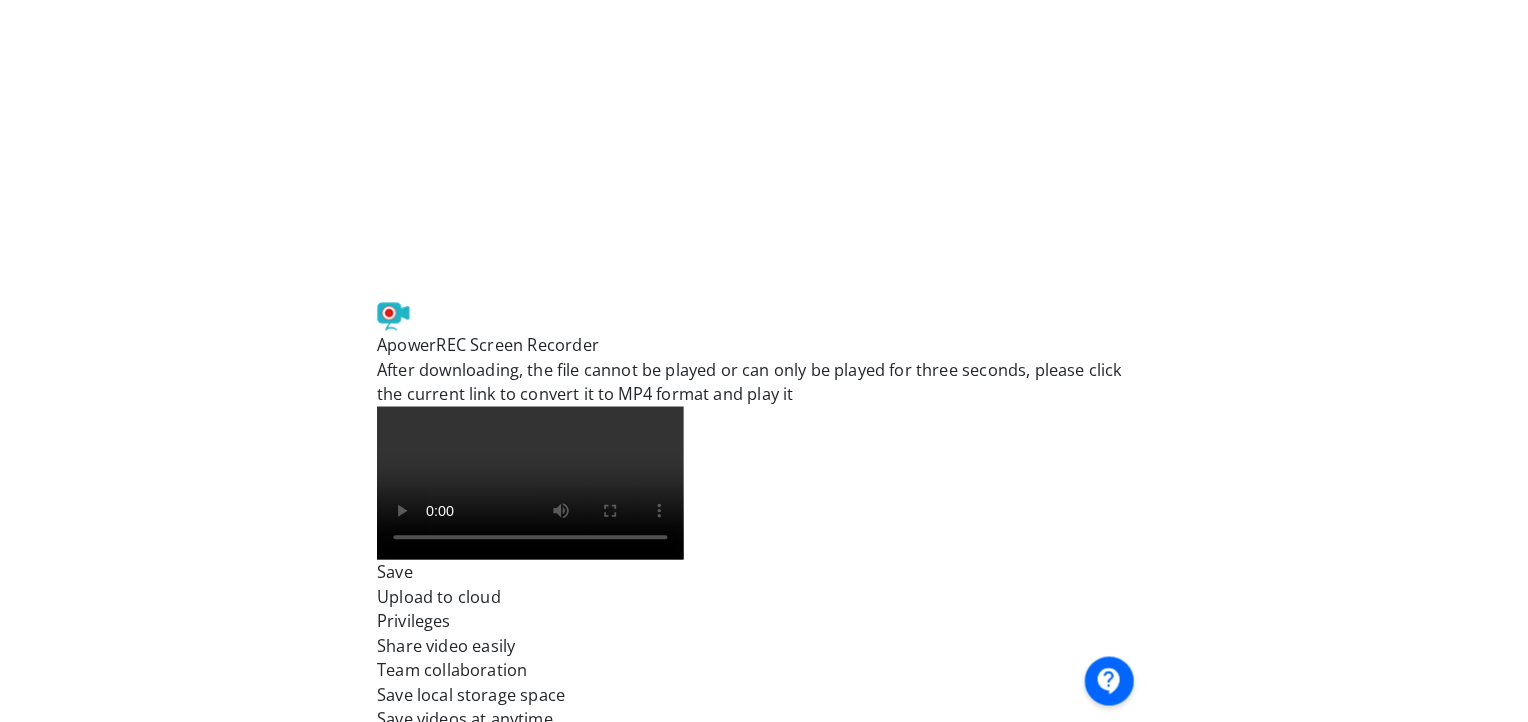 scroll, scrollTop: 427, scrollLeft: 0, axis: vertical 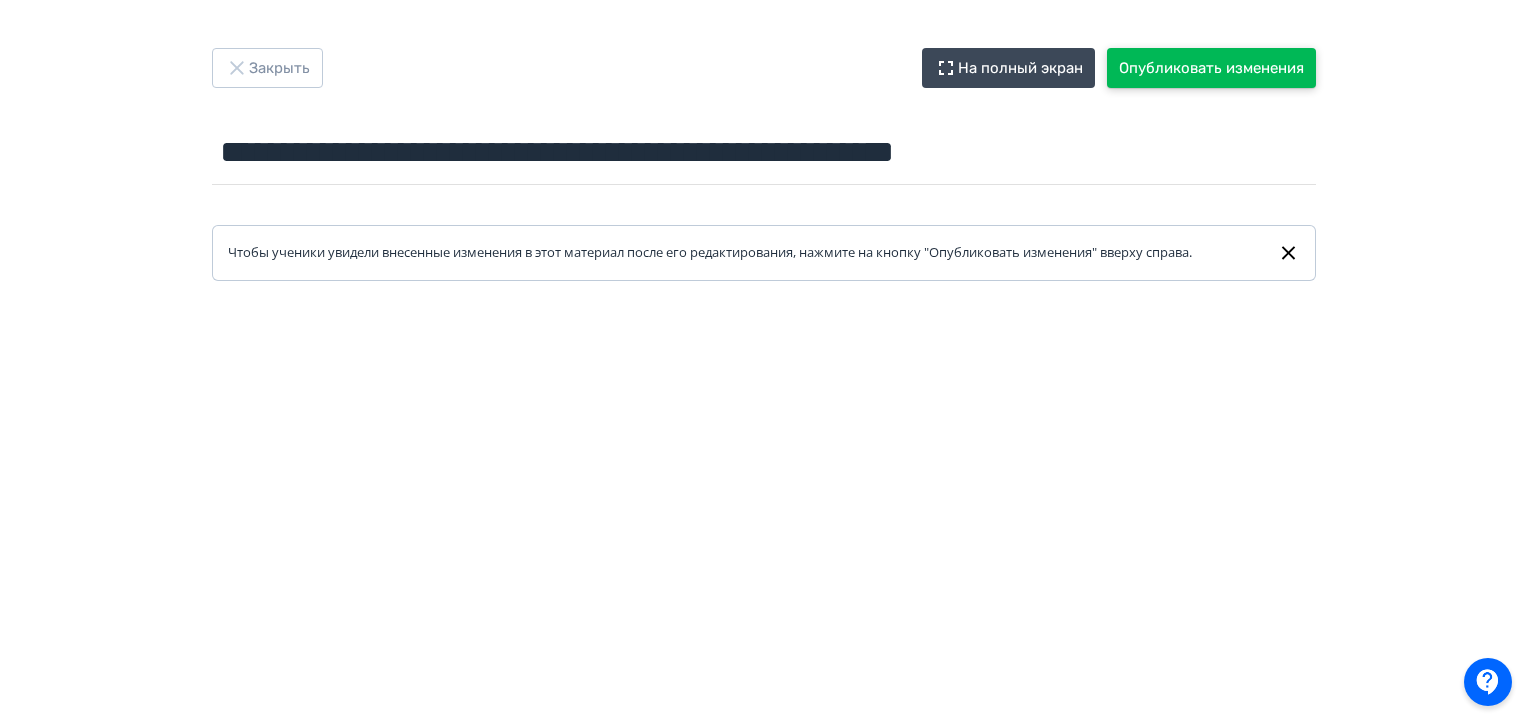 click on "Опубликовать изменения" at bounding box center (1211, 68) 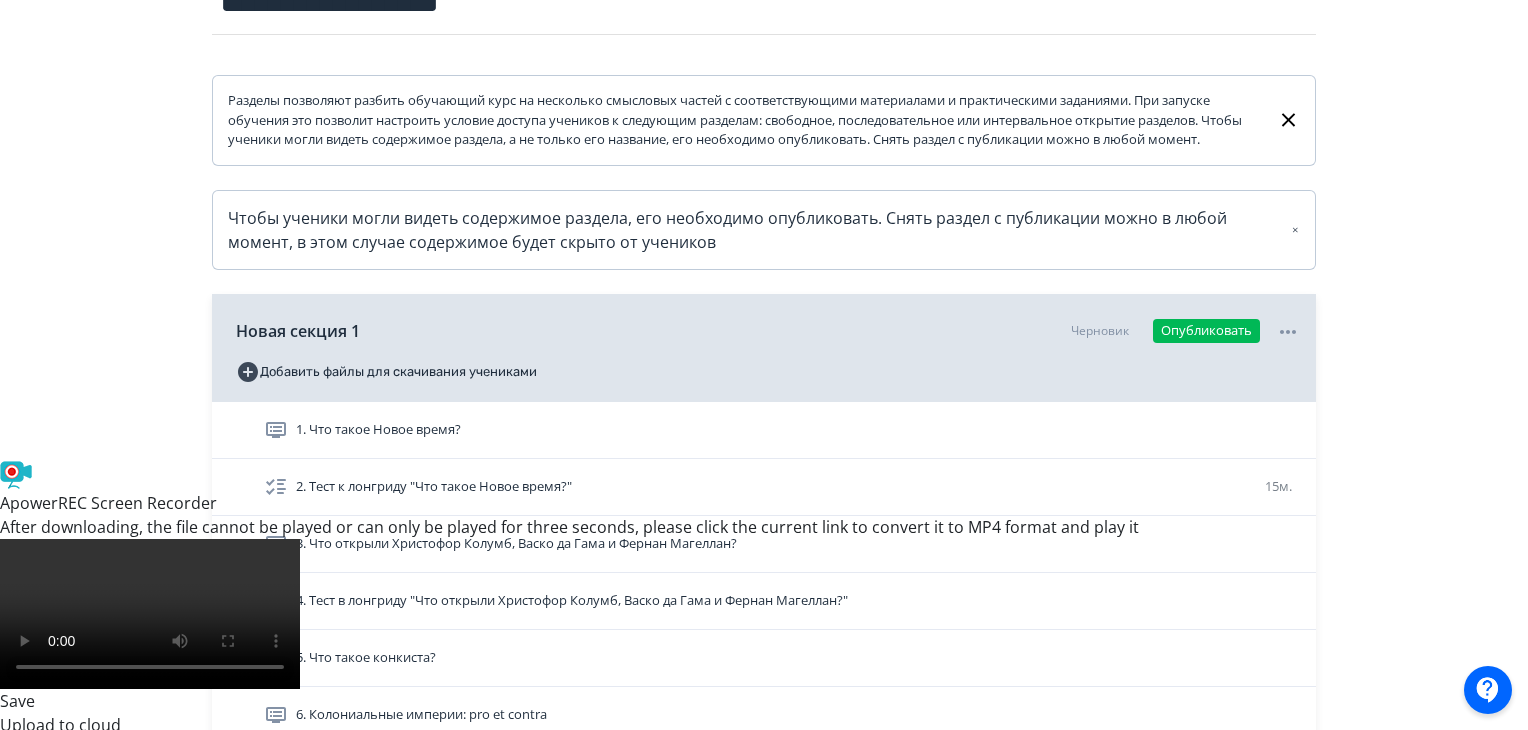 scroll, scrollTop: 578, scrollLeft: 0, axis: vertical 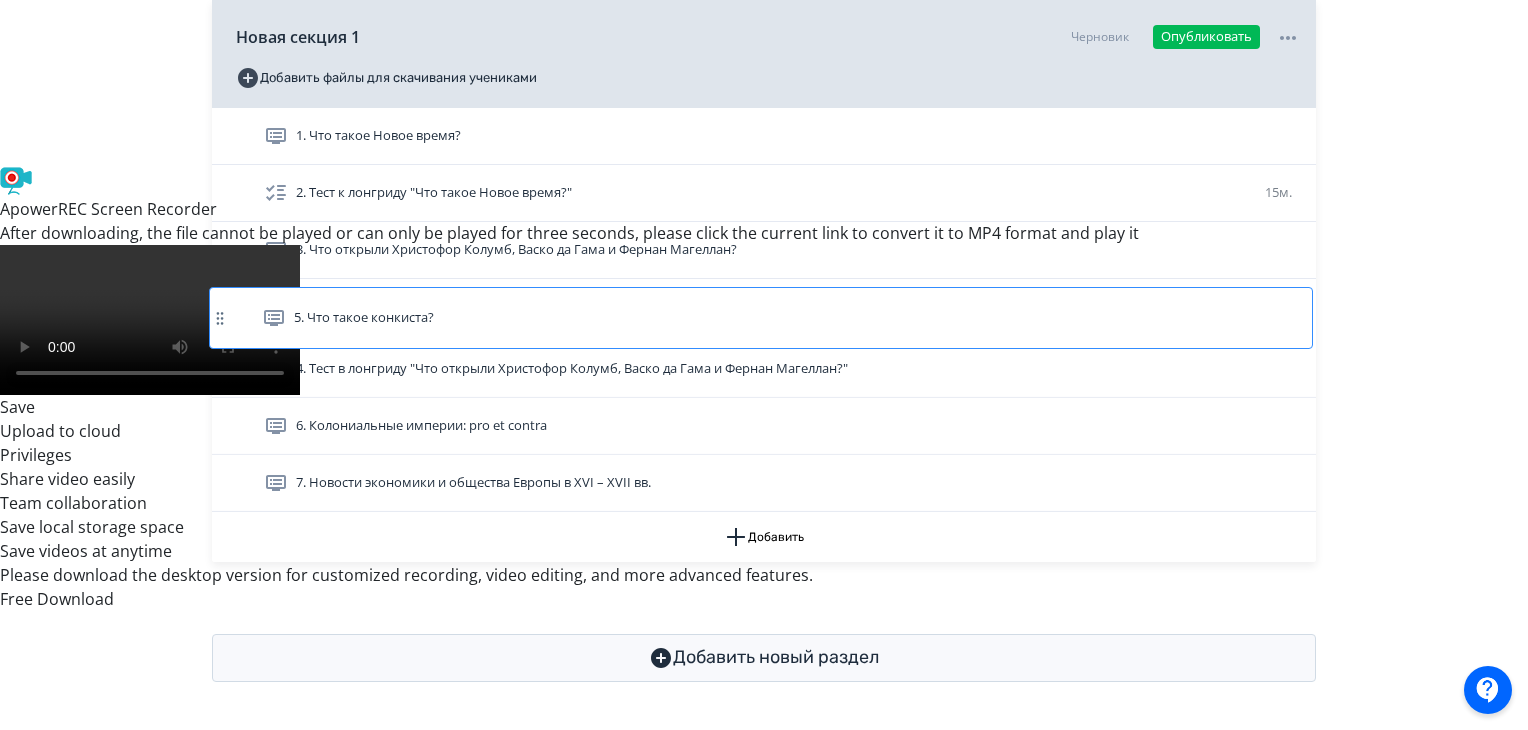 drag, startPoint x: 364, startPoint y: 383, endPoint x: 360, endPoint y: 312, distance: 71.11259 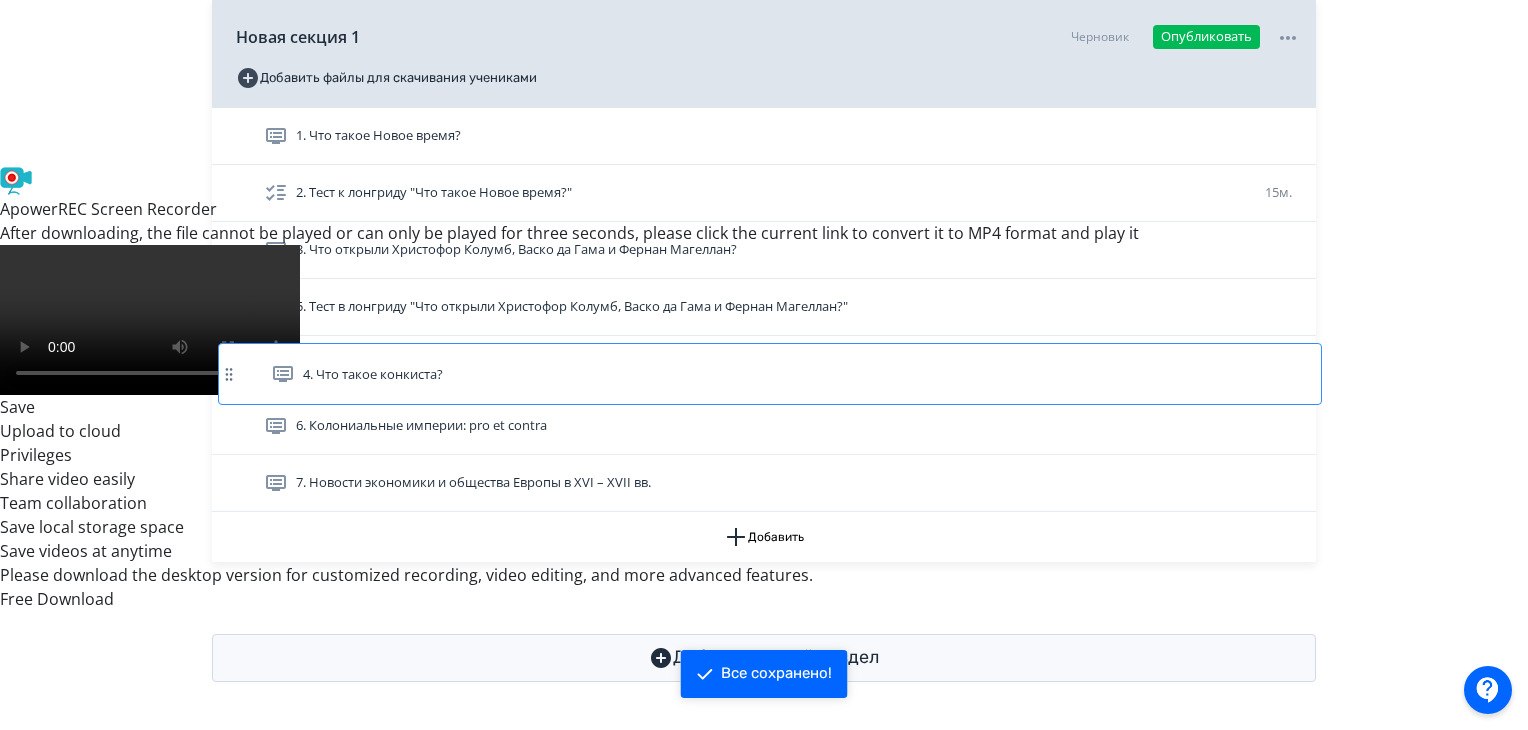 drag, startPoint x: 383, startPoint y: 313, endPoint x: 390, endPoint y: 381, distance: 68.359344 